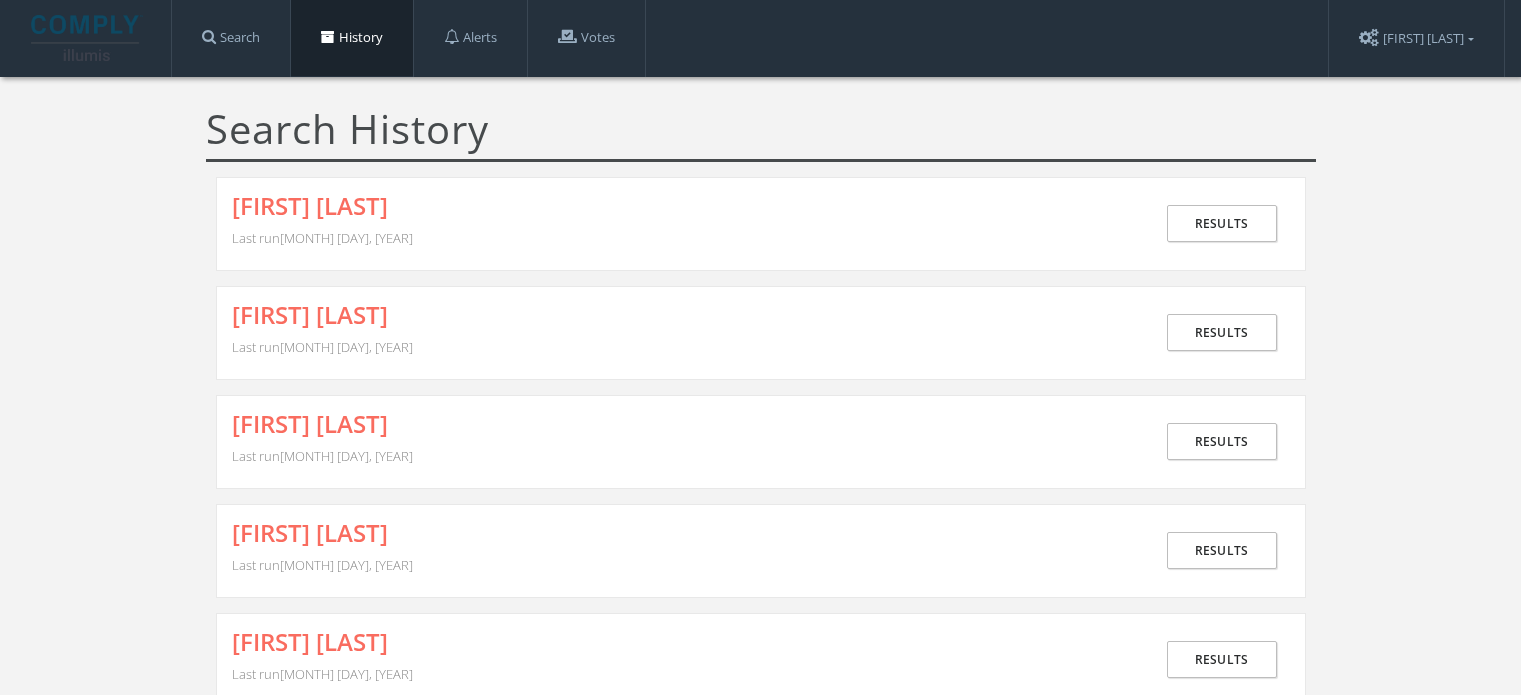 scroll, scrollTop: 0, scrollLeft: 0, axis: both 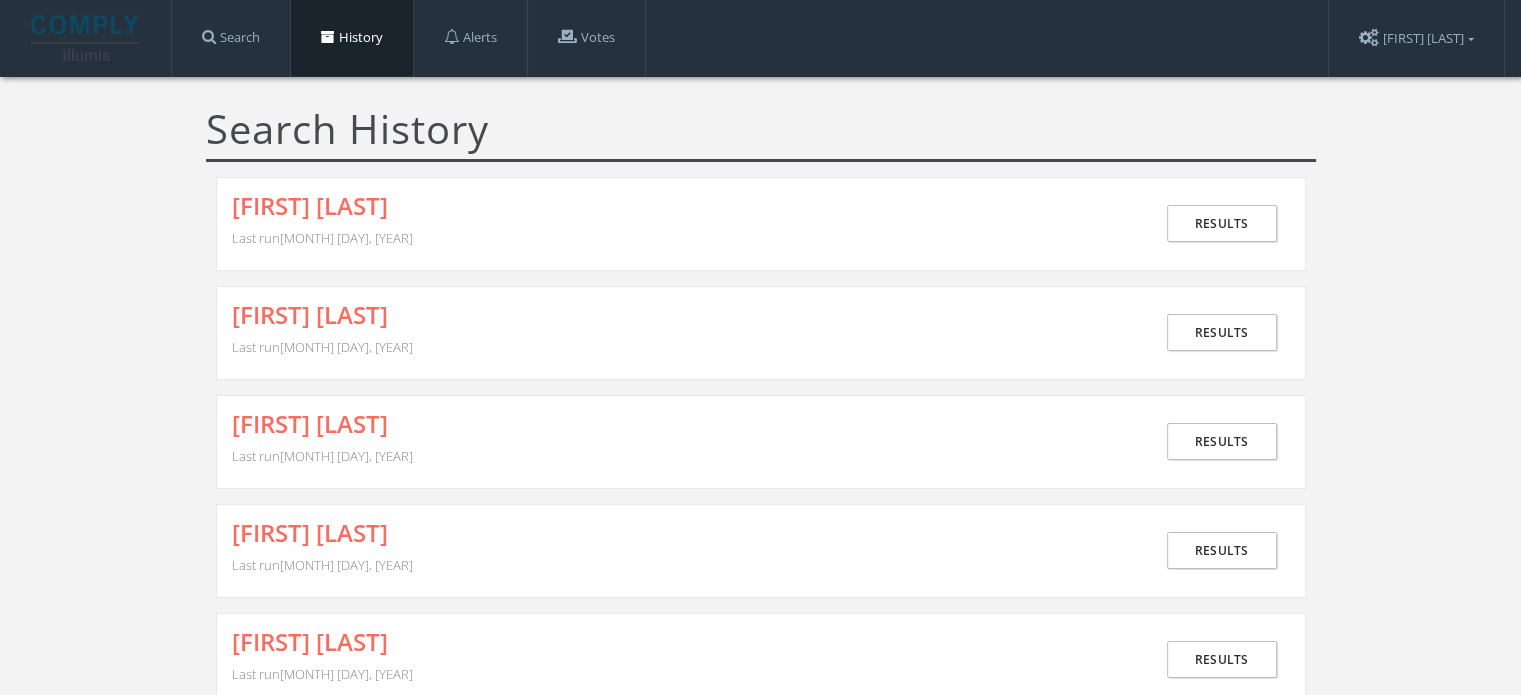 click on "[FIRST] [LAST] Last run  [MONTH] [DAY], [YEAR] Results" at bounding box center (761, 224) 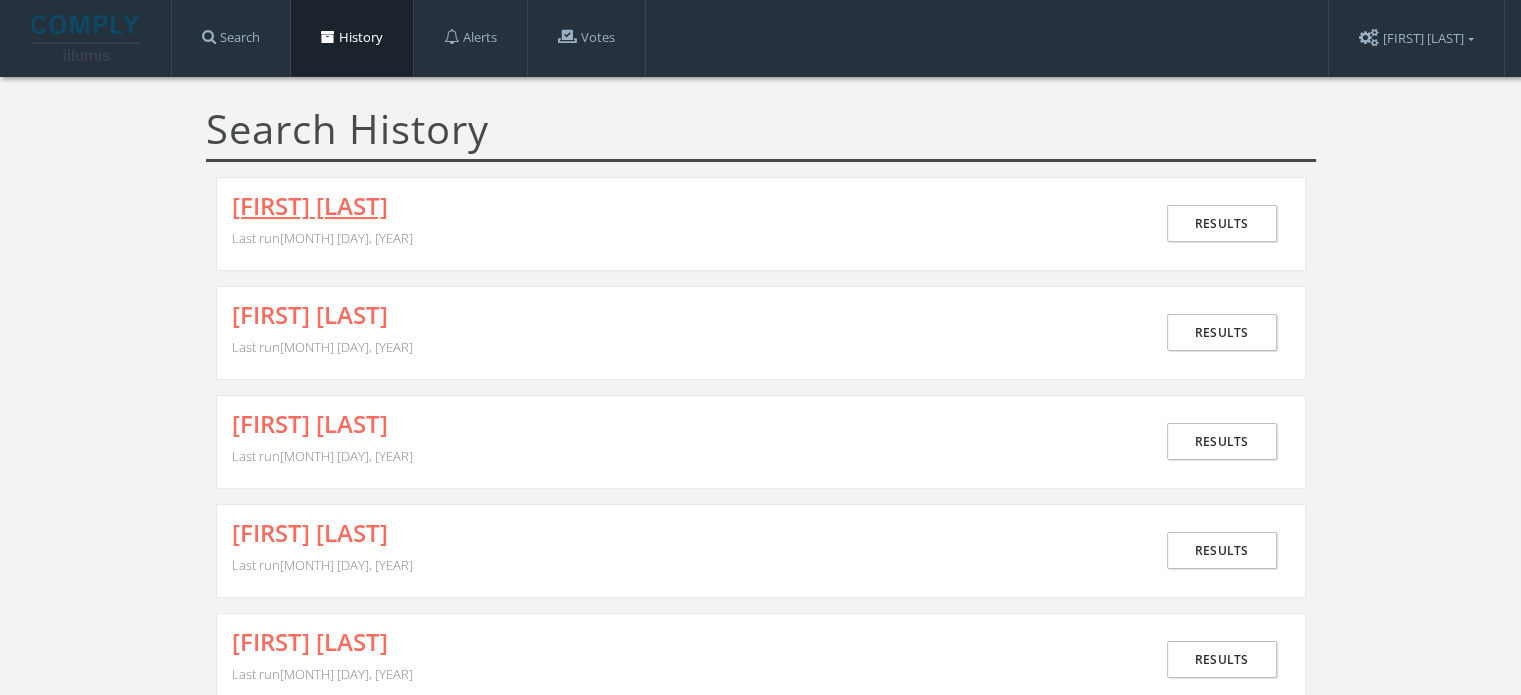 click on "[FIRST] [LAST]" at bounding box center [310, 206] 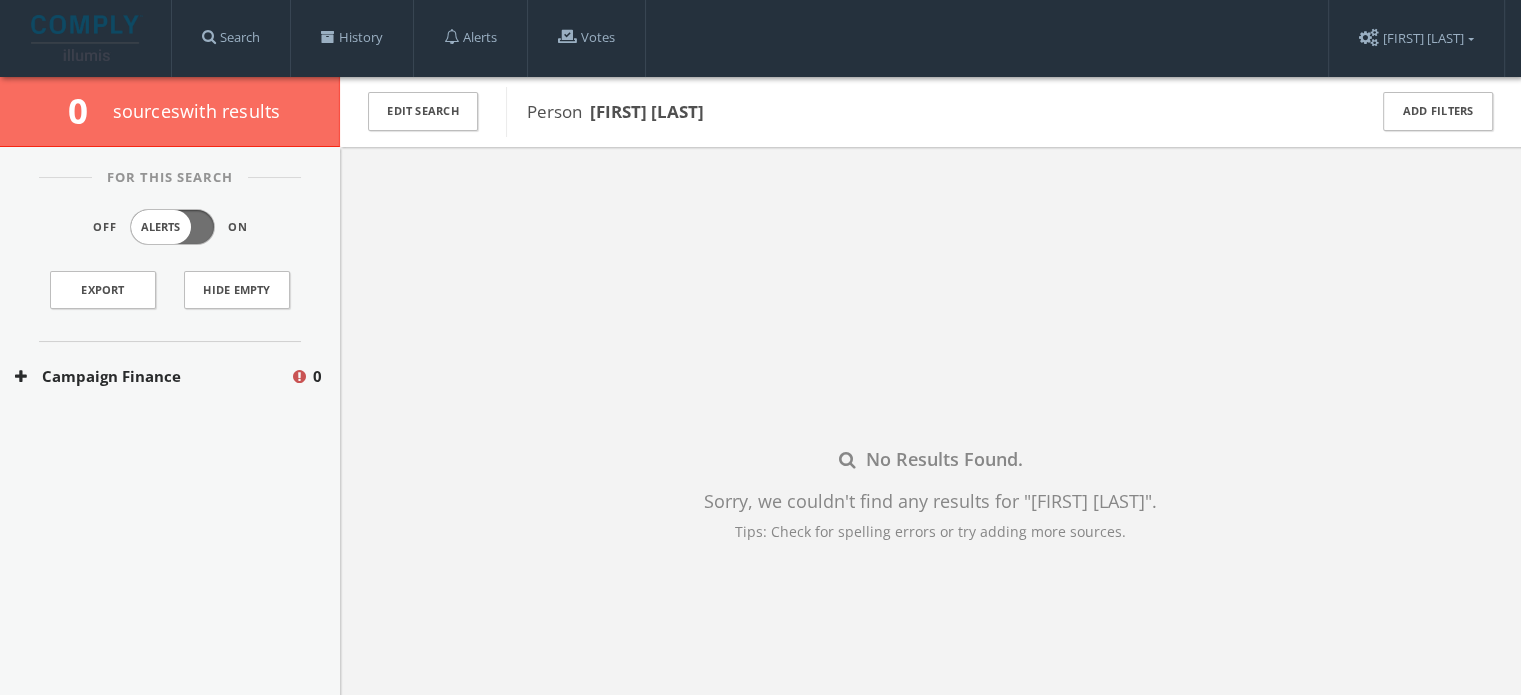 click on "Campaign Finance" at bounding box center (152, 376) 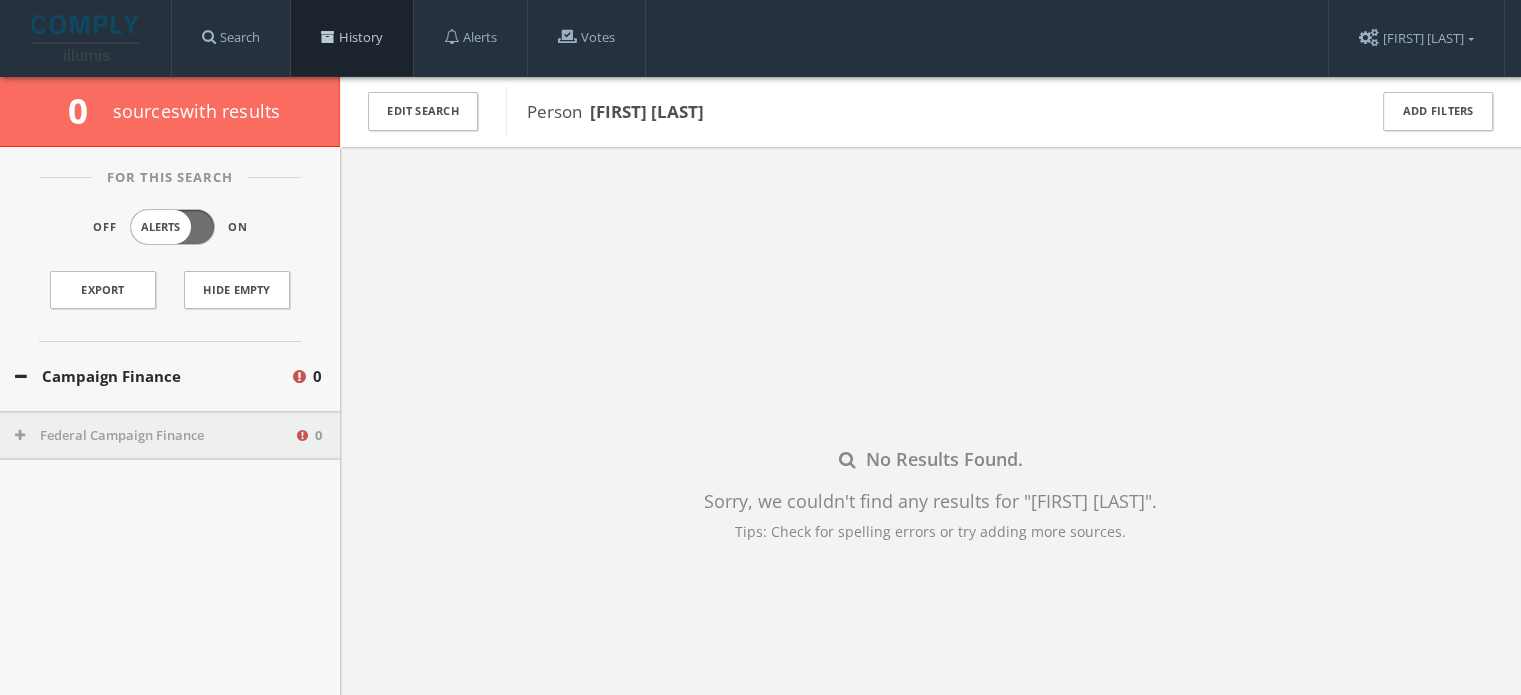 click on "History" at bounding box center [352, 38] 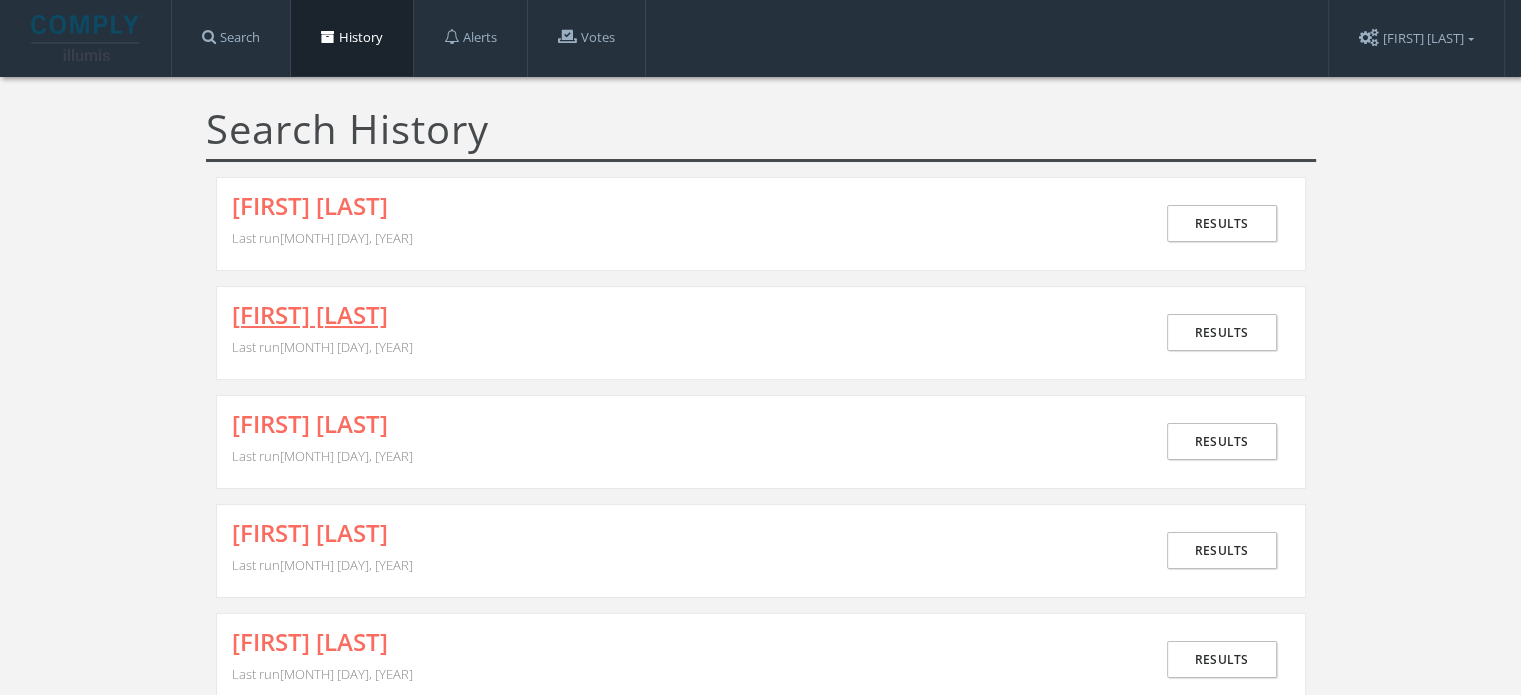 click on "[FIRST] [LAST]" at bounding box center [310, 315] 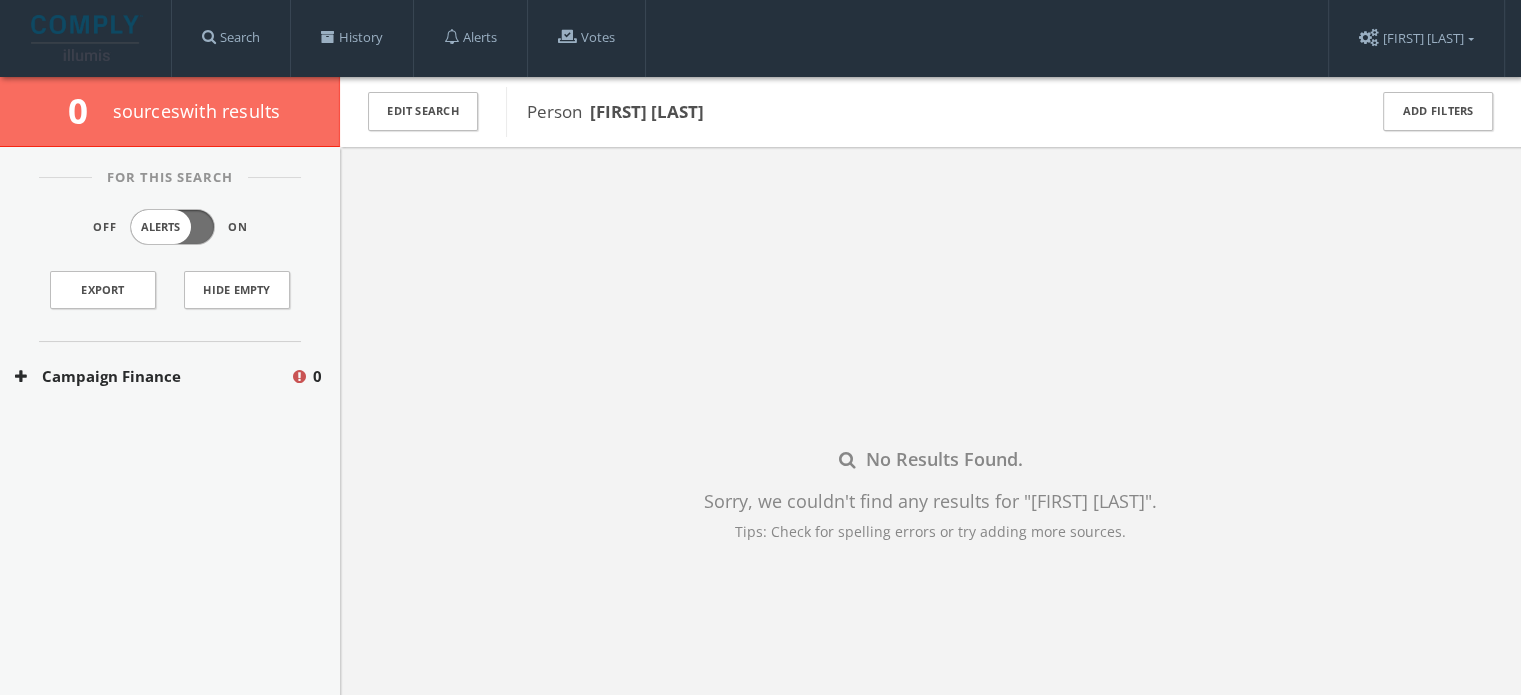 click on "Campaign Finance" at bounding box center (152, 376) 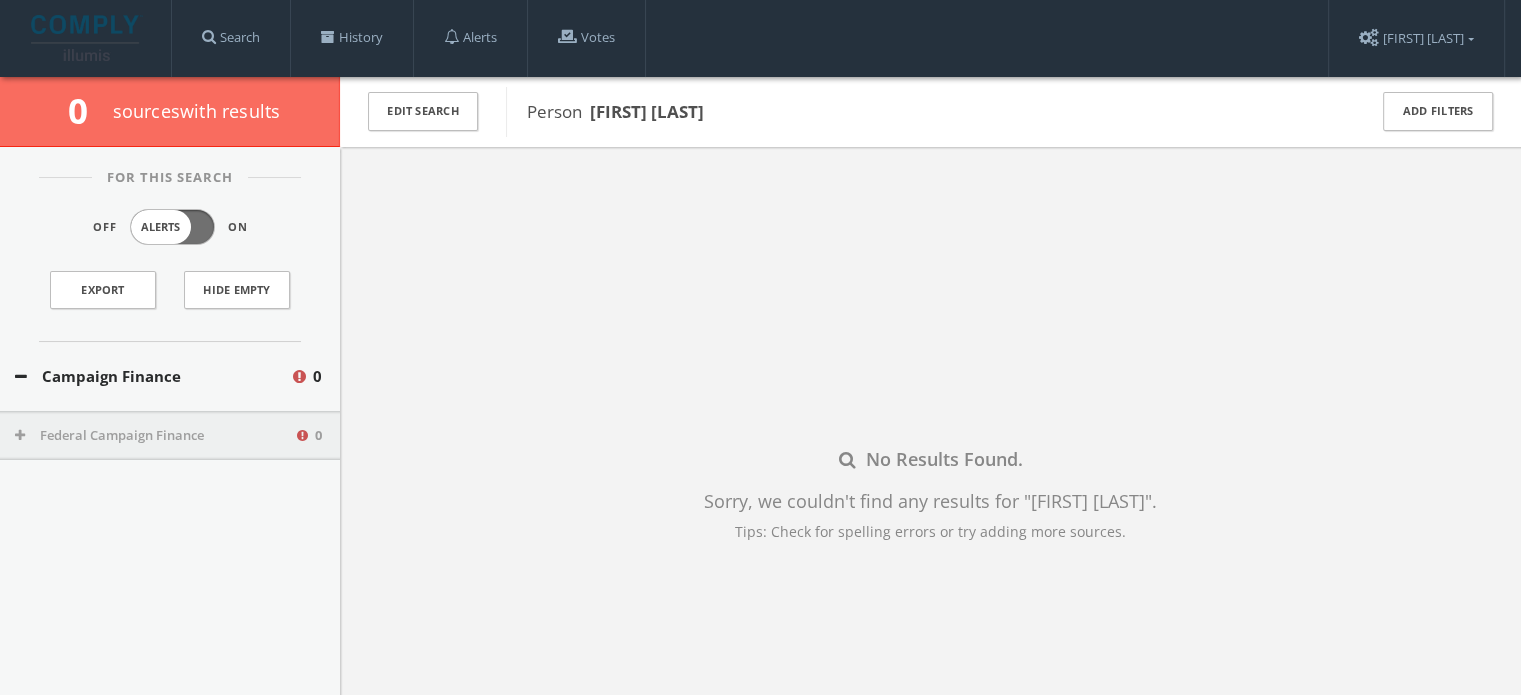 click on "Federal Campaign Finance" at bounding box center (154, 436) 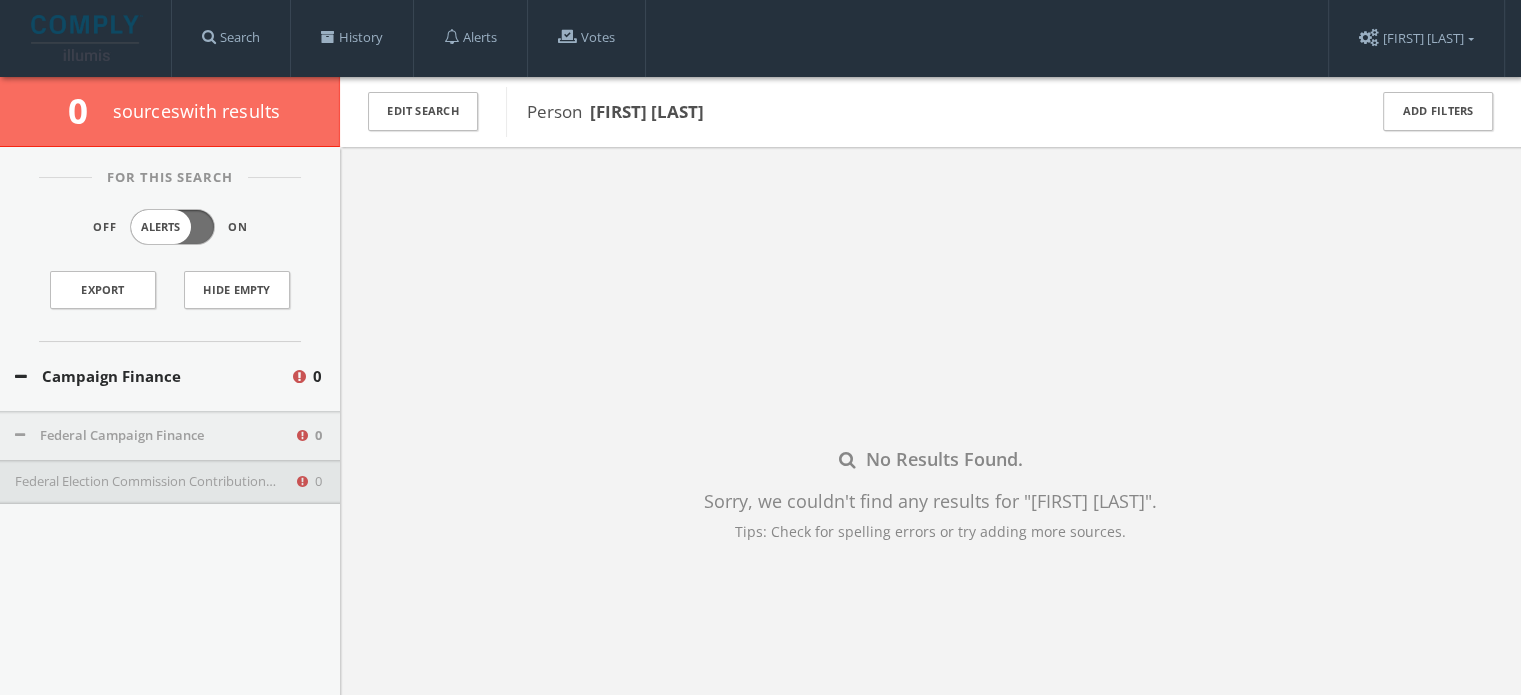 click on "Federal Election Commission Contributions (Presidential - Only)" at bounding box center [154, 482] 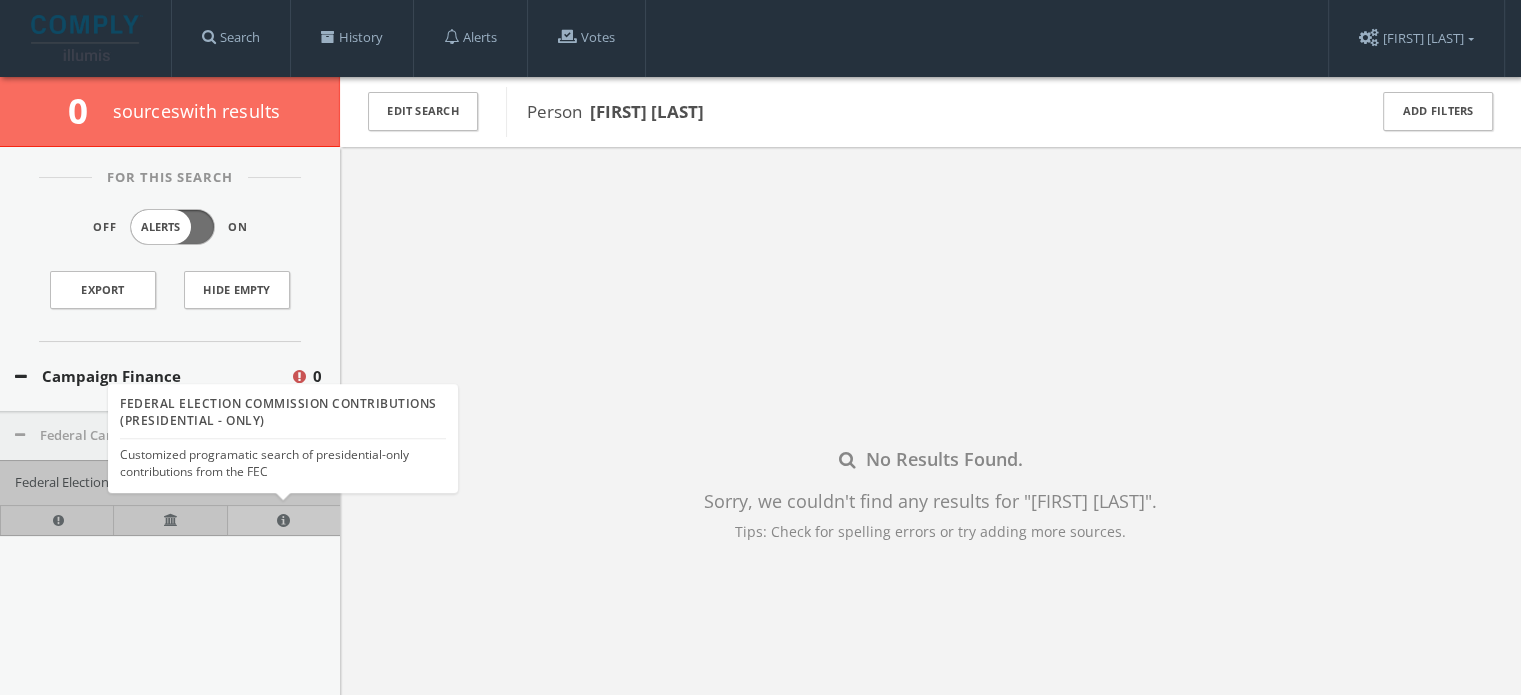 type 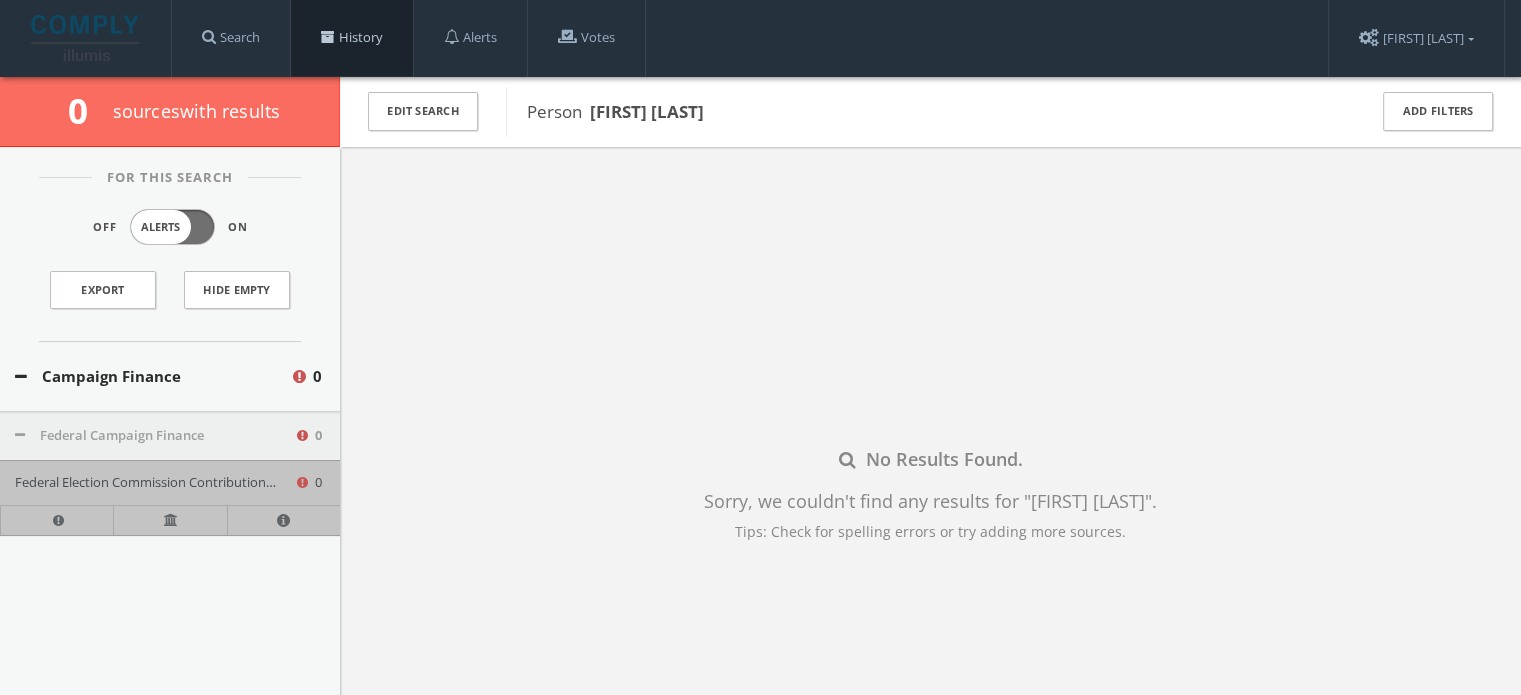 click on "History" at bounding box center (352, 38) 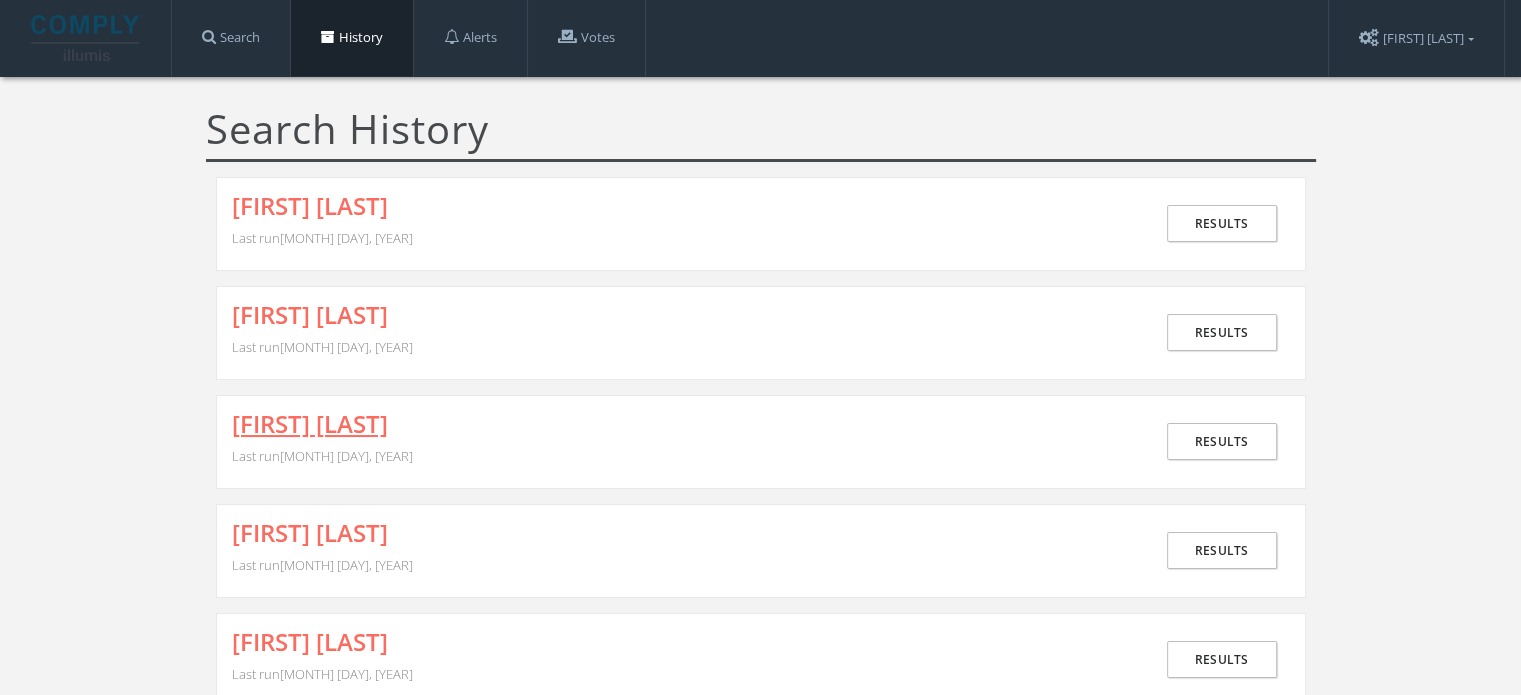 click on "[FIRST] [LAST]" at bounding box center [310, 424] 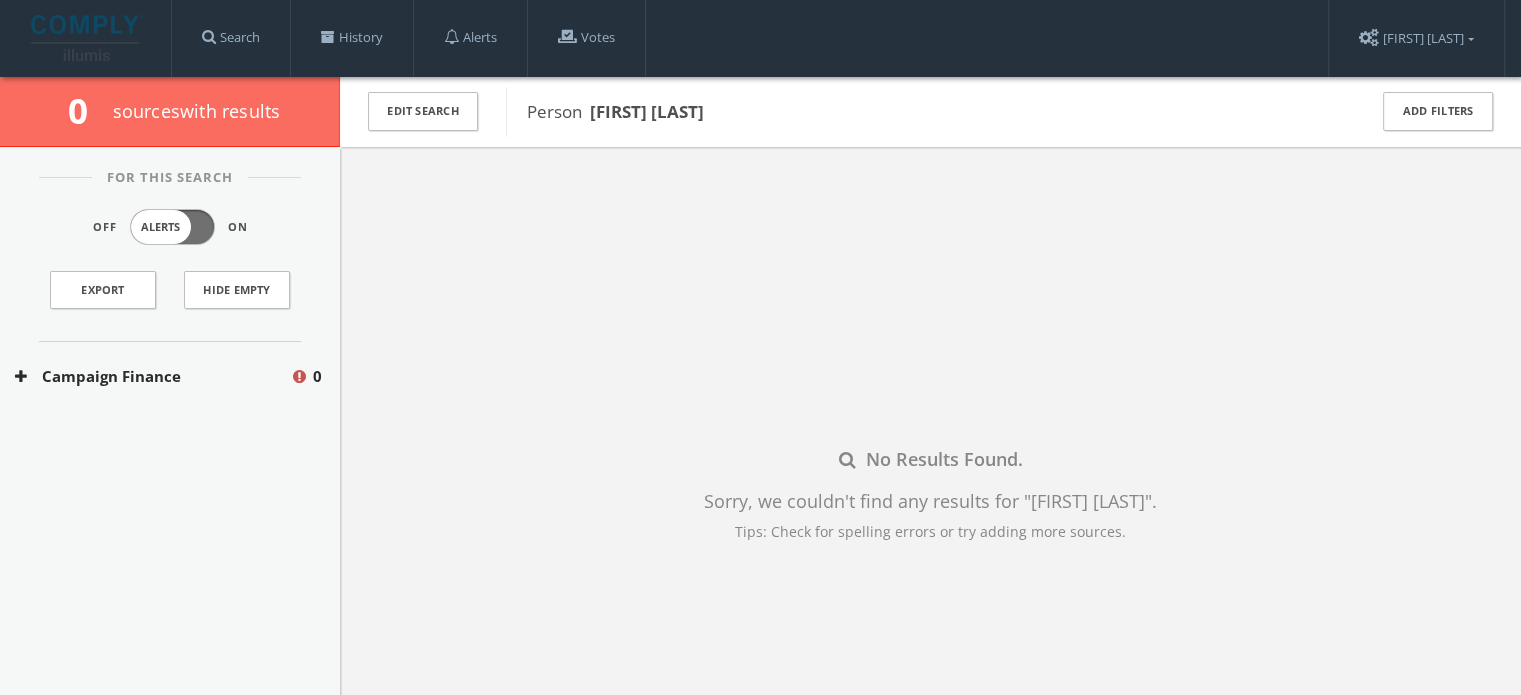 click on "Campaign Finance" at bounding box center (152, 376) 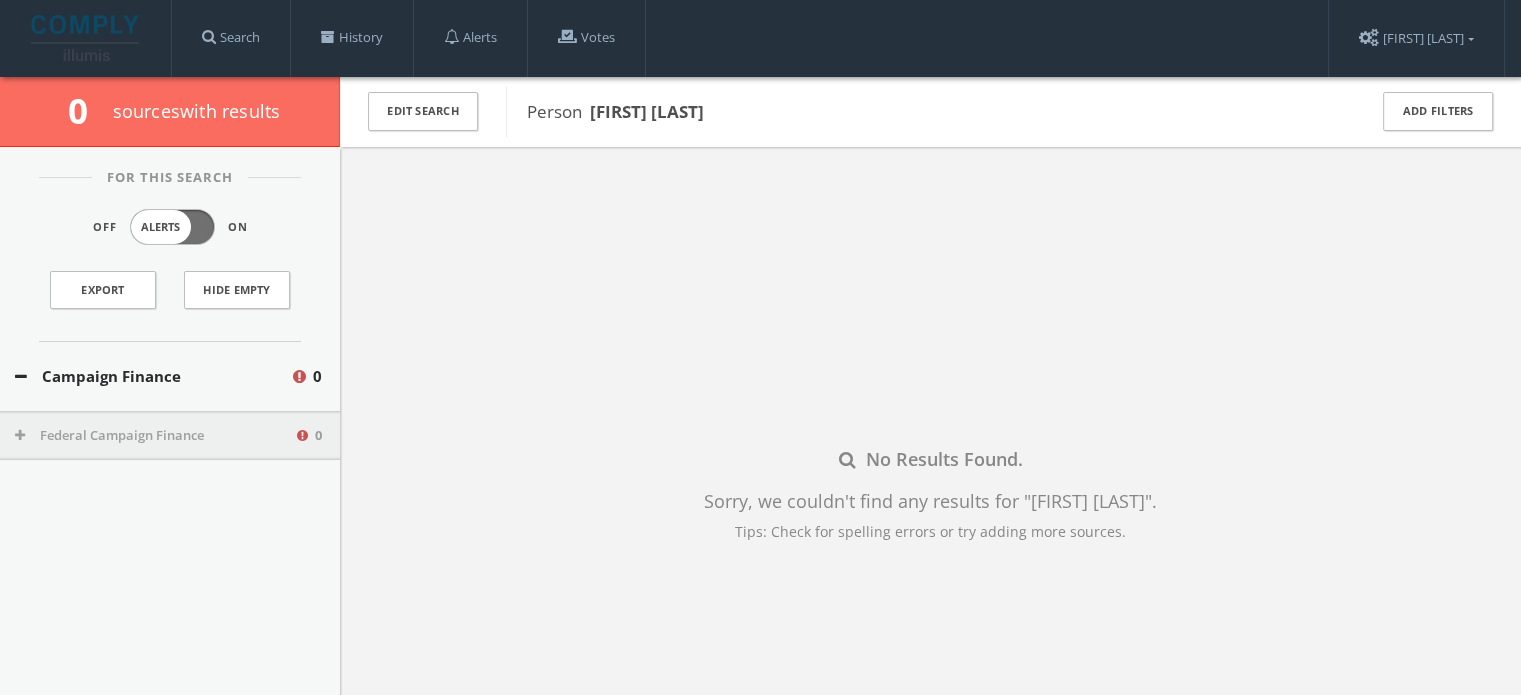 click on "Federal Campaign Finance" at bounding box center (154, 436) 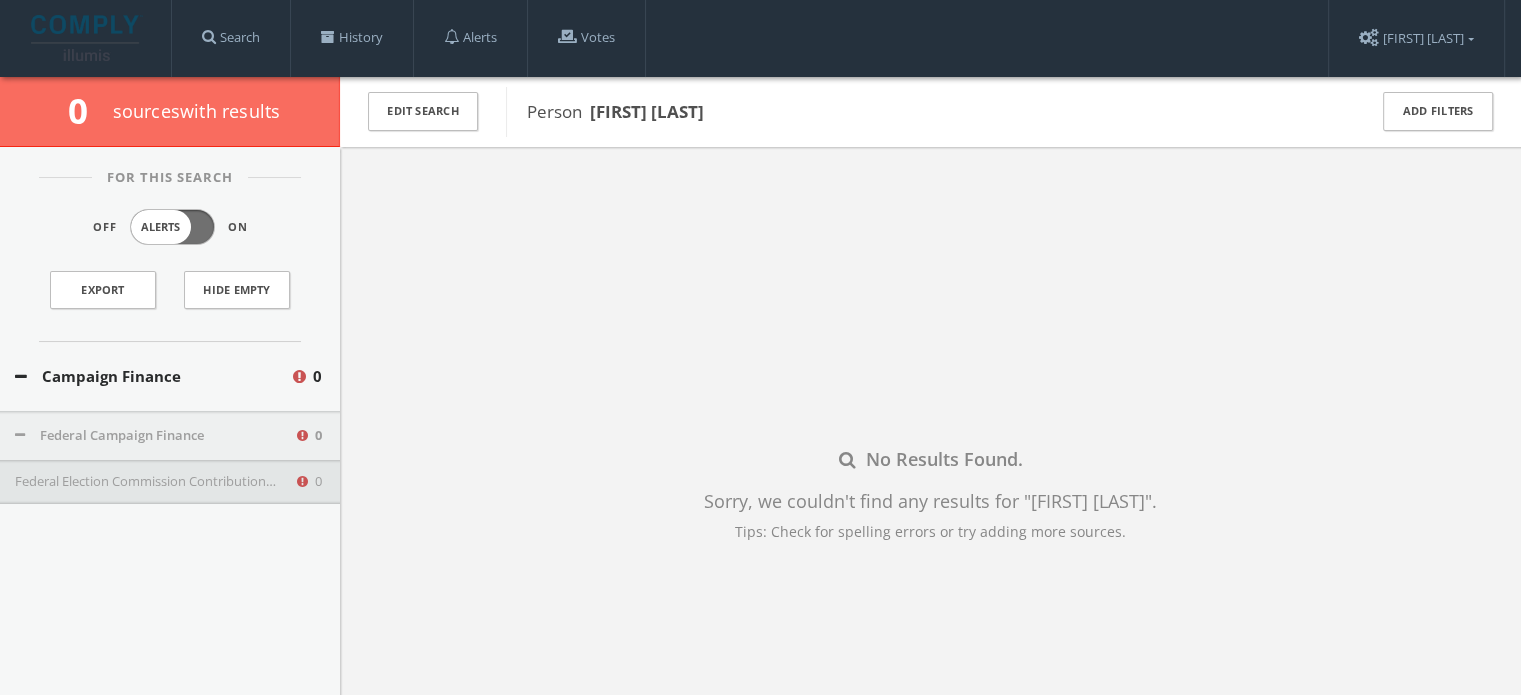 click on "Federal Election Commission Contributions ([STATE] - Only)" at bounding box center [154, 482] 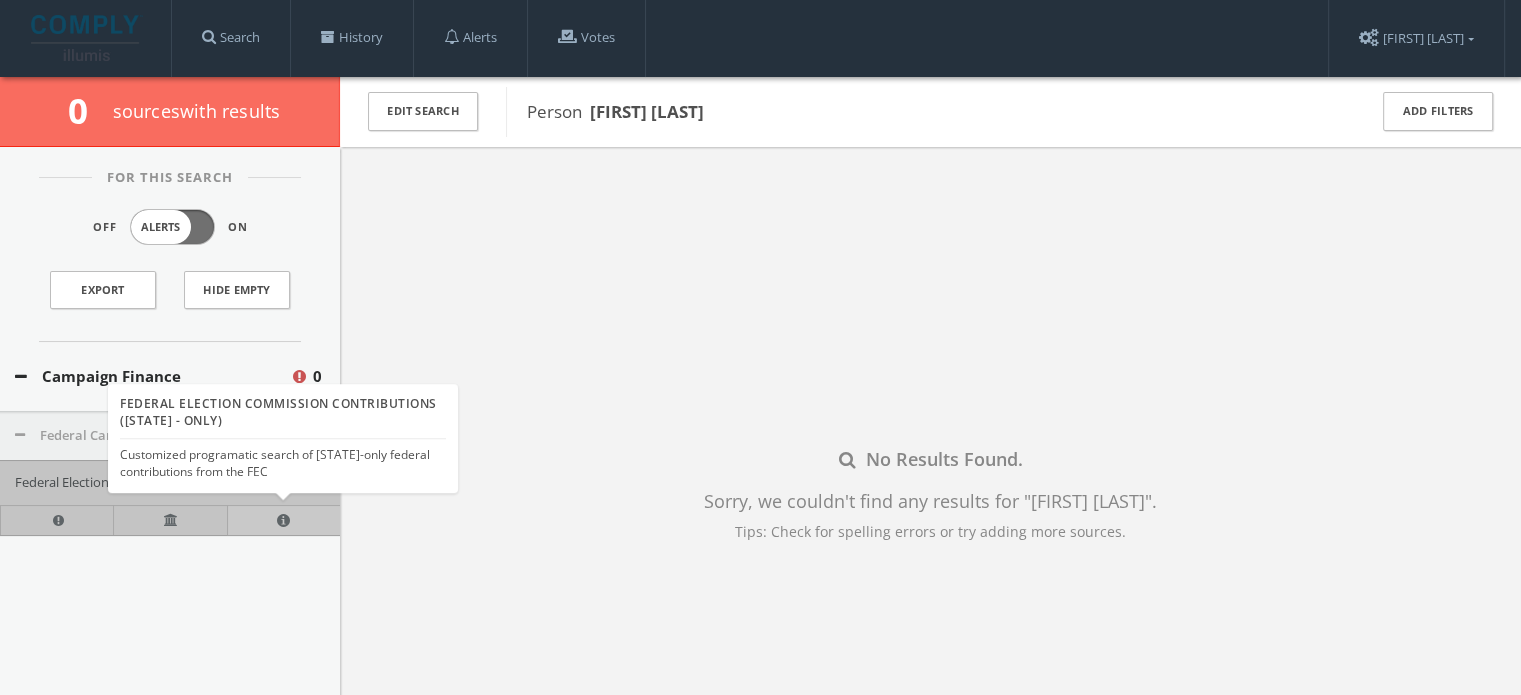 click at bounding box center [284, 520] 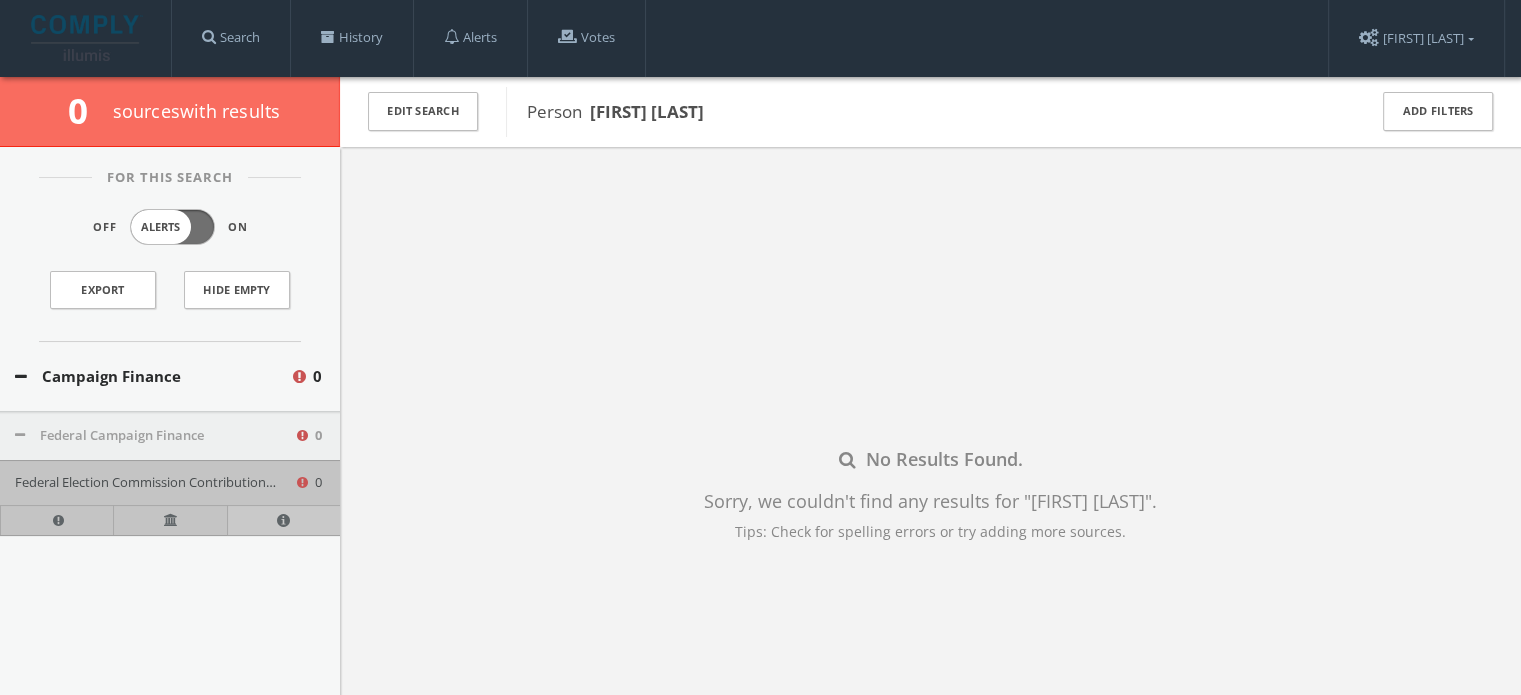 click at bounding box center [284, 520] 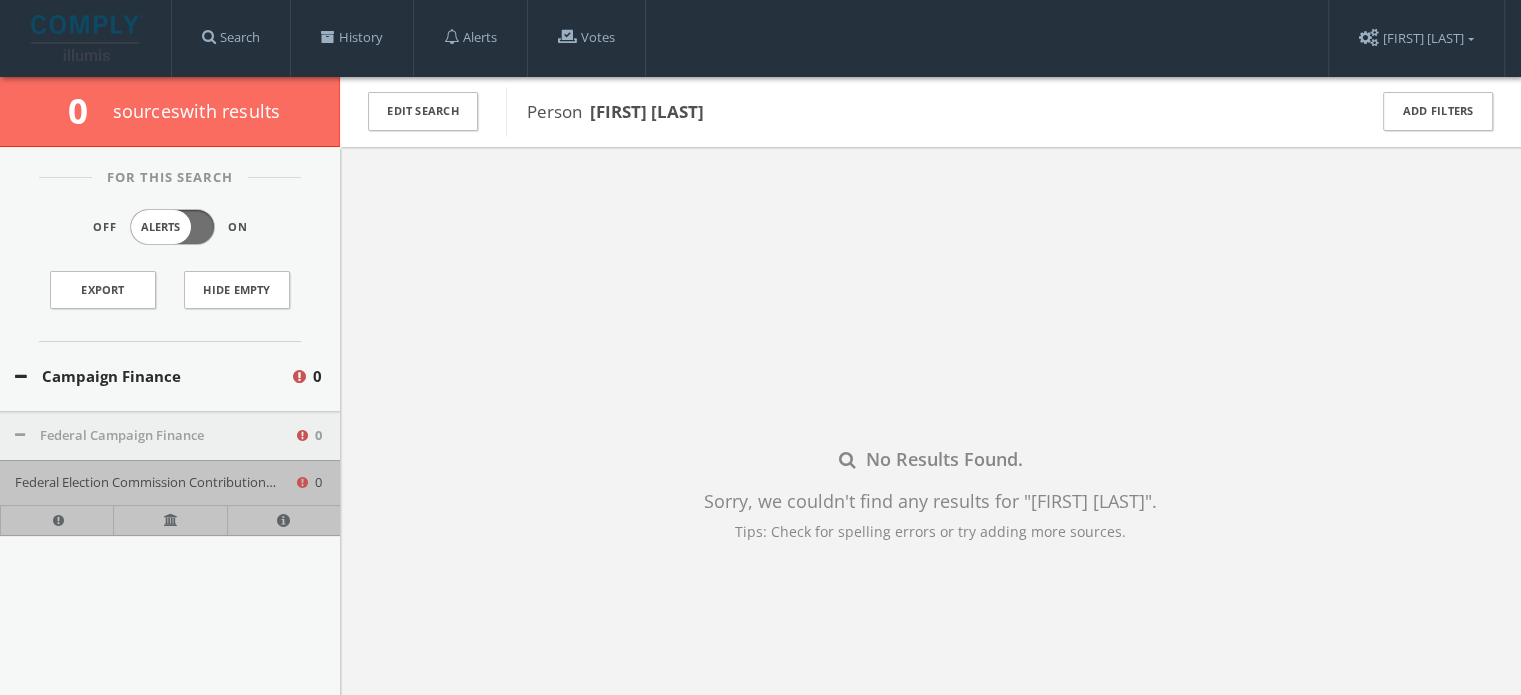 click on "No Results Found. Sorry, we couldn't find any results for " [FIRST] [LAST] "  . Tips: Check for spelling errors or try adding more sources." at bounding box center [930, 494] 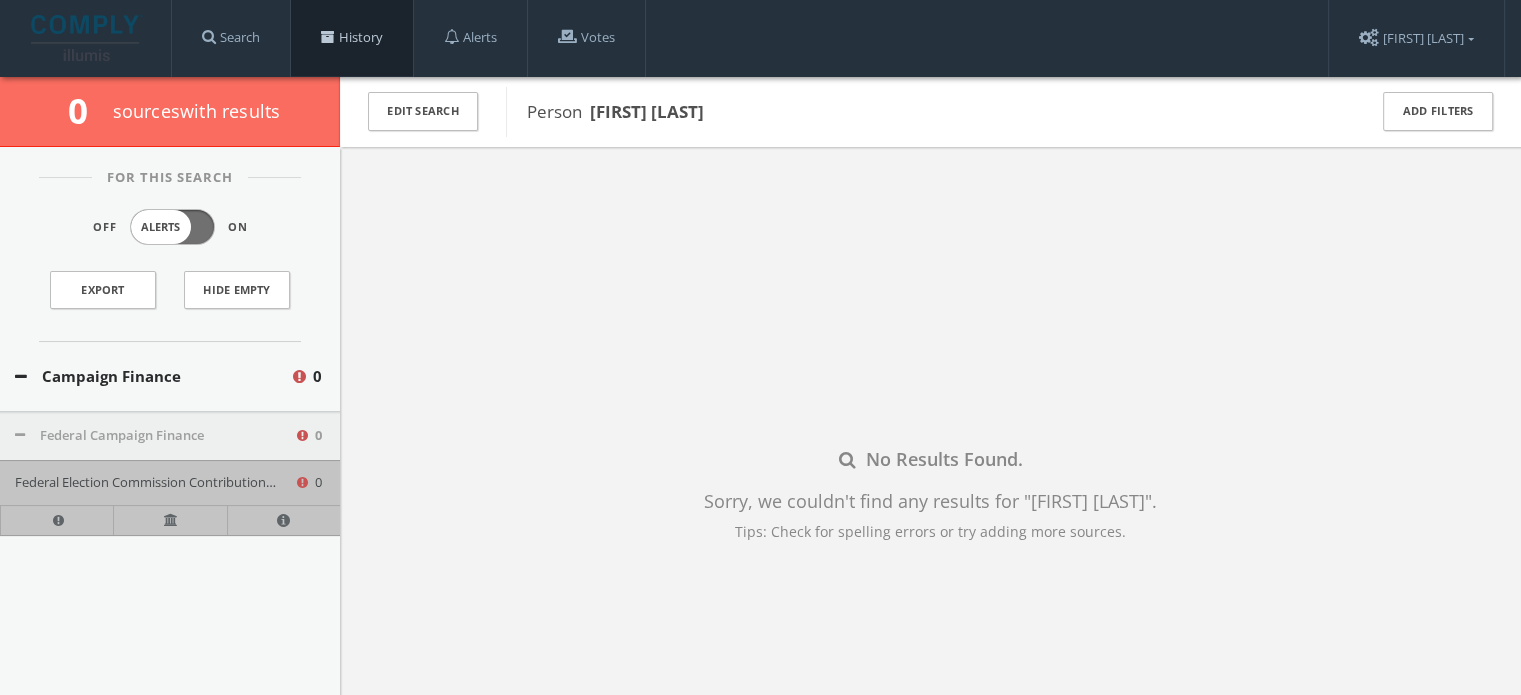 click on "History" at bounding box center (352, 38) 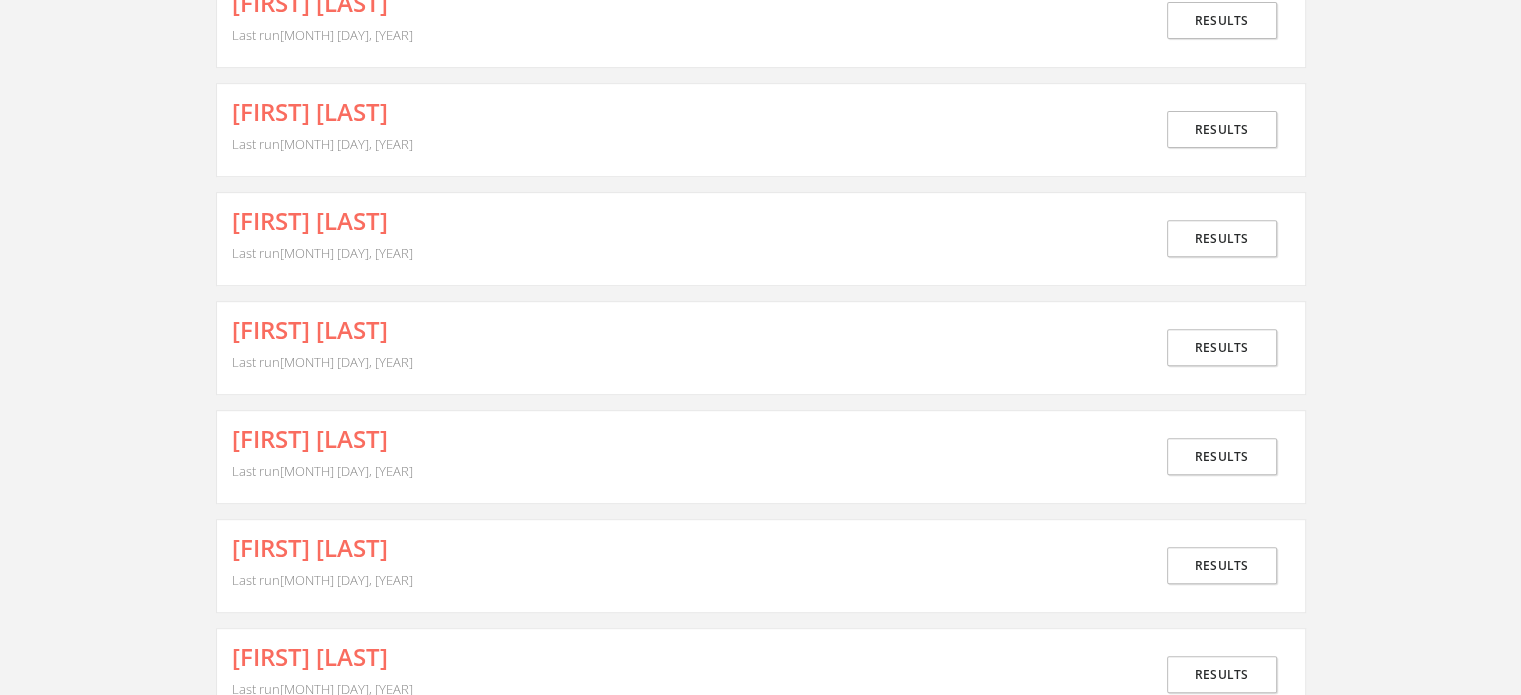 scroll, scrollTop: 800, scrollLeft: 0, axis: vertical 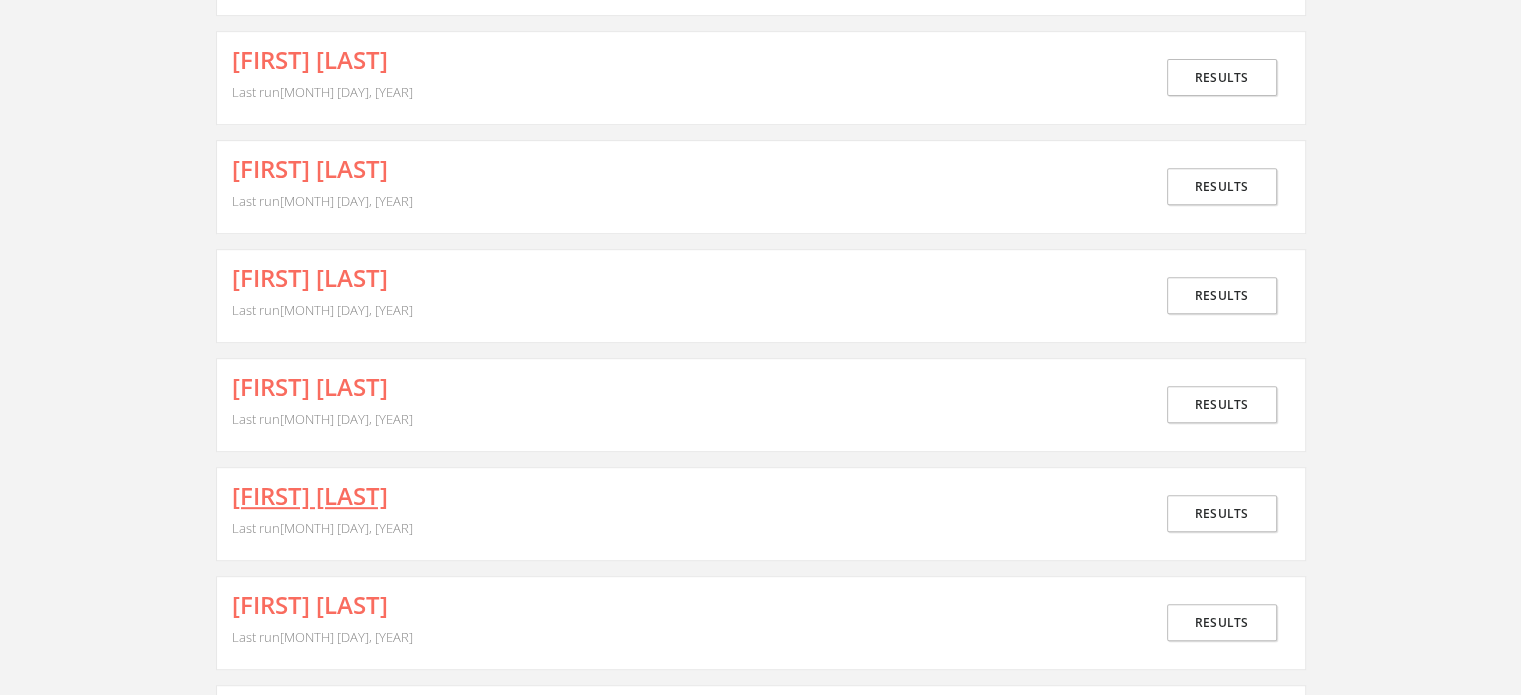 click on "[FIRST] [LAST]" at bounding box center (310, 496) 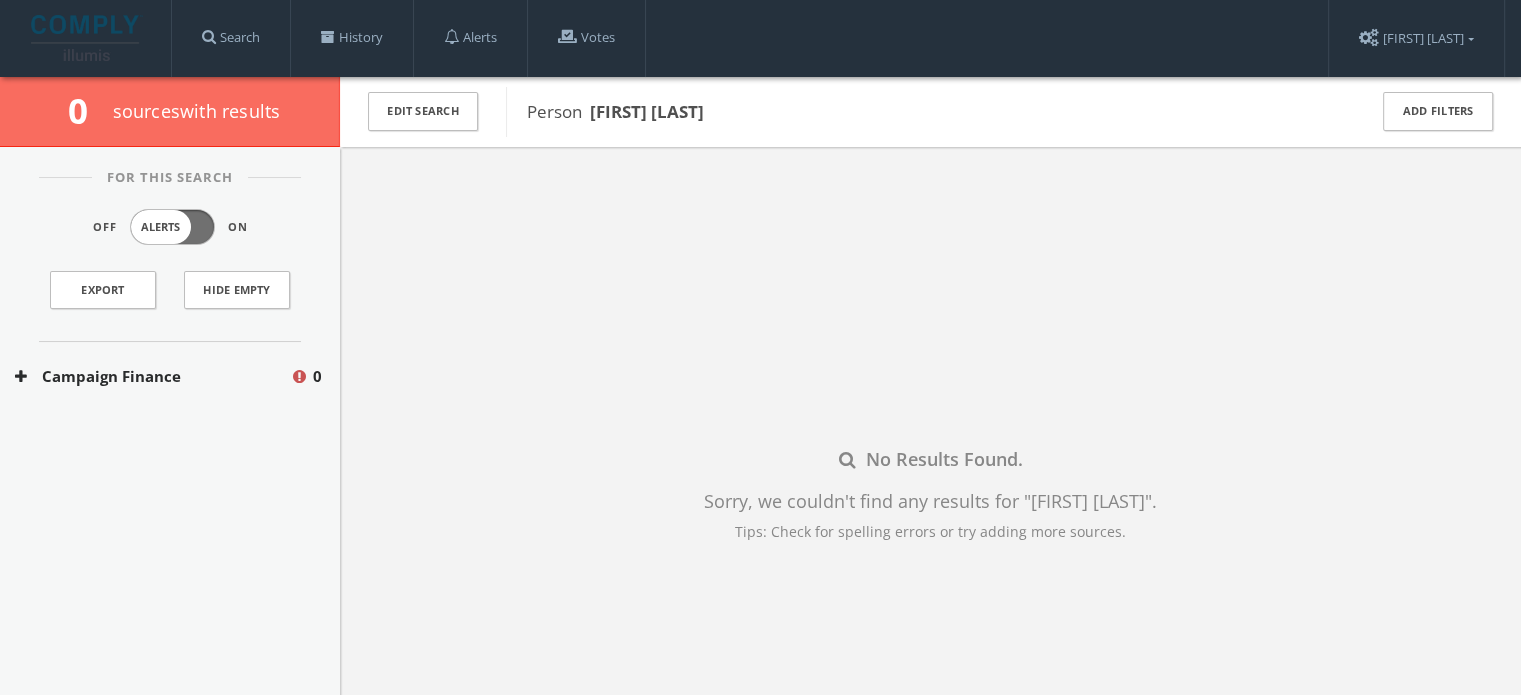 click on "Campaign Finance" at bounding box center (152, 376) 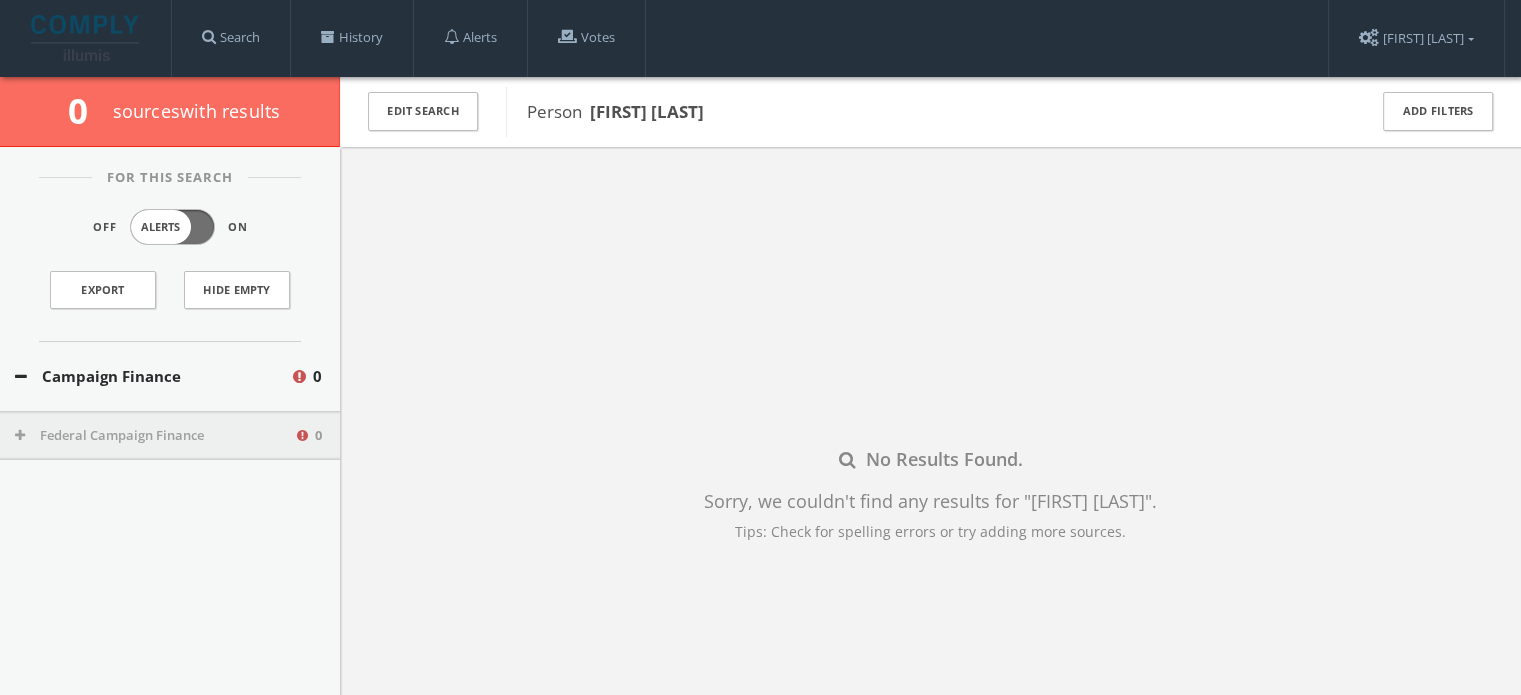 click on "Federal Campaign Finance" at bounding box center (154, 436) 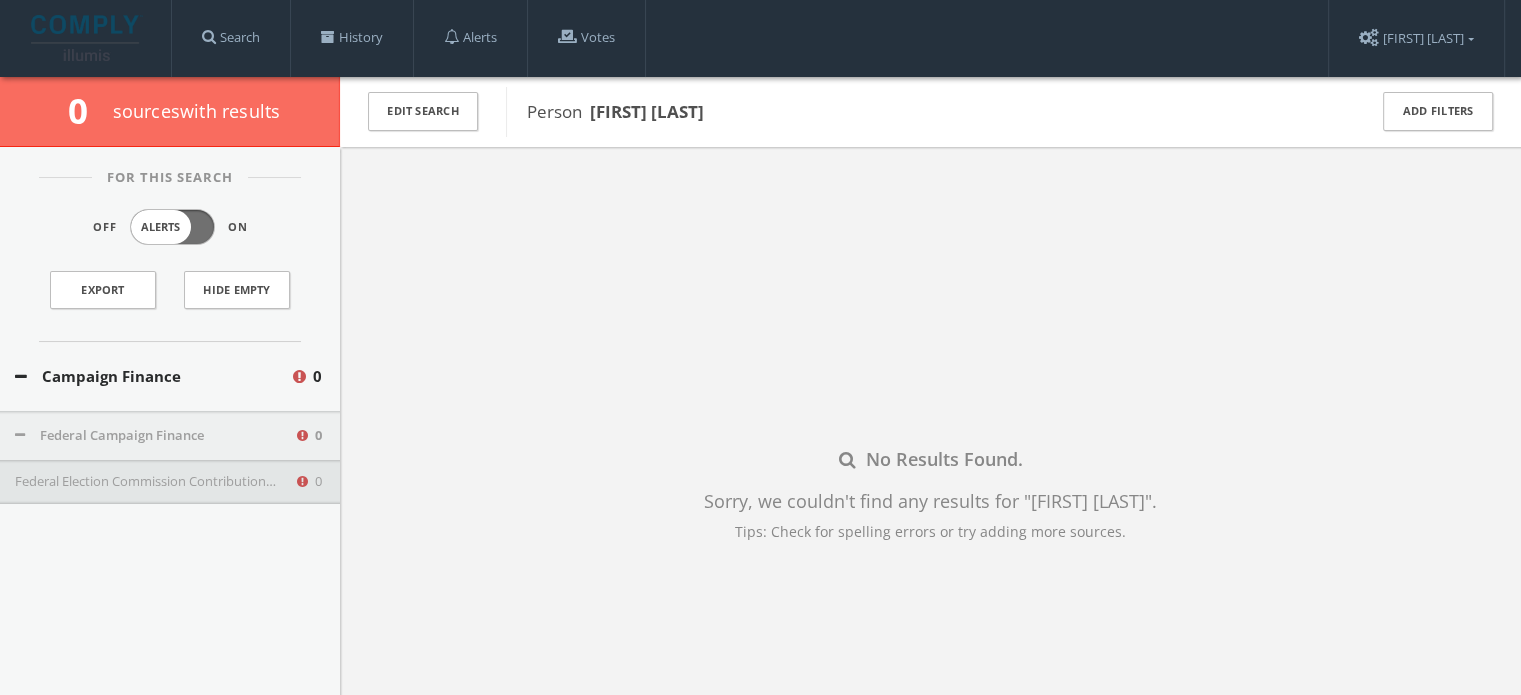 click on "Federal Election Commission Contributions ([STATE] - Only)" at bounding box center [154, 482] 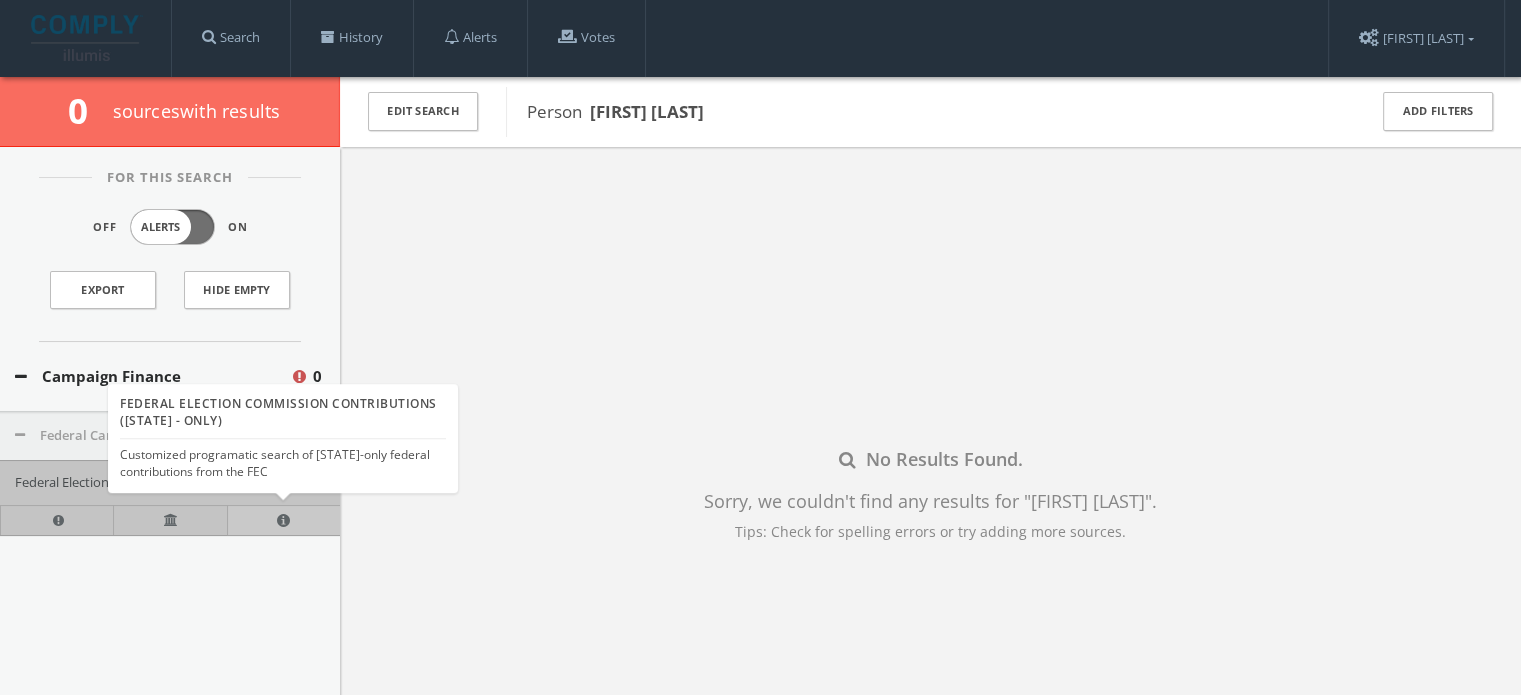 type 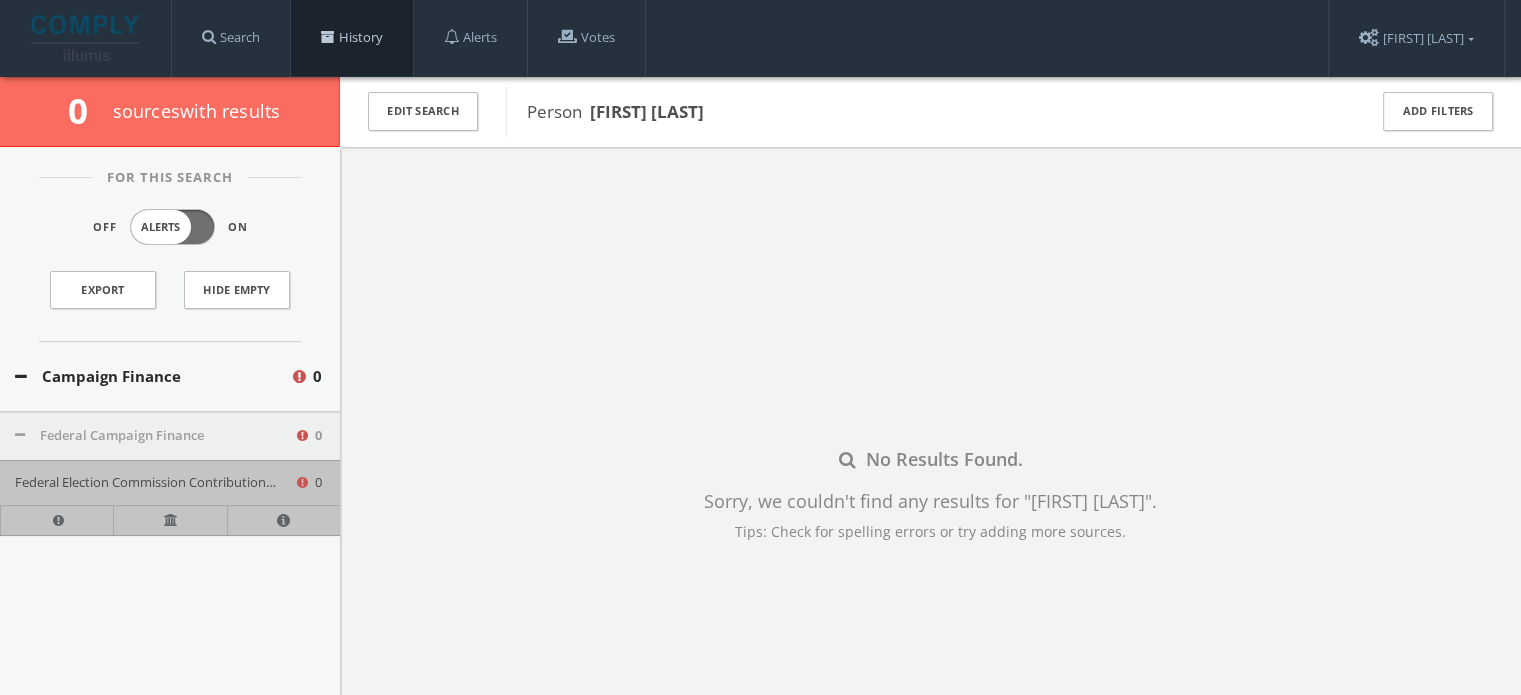 click on "History" at bounding box center (352, 38) 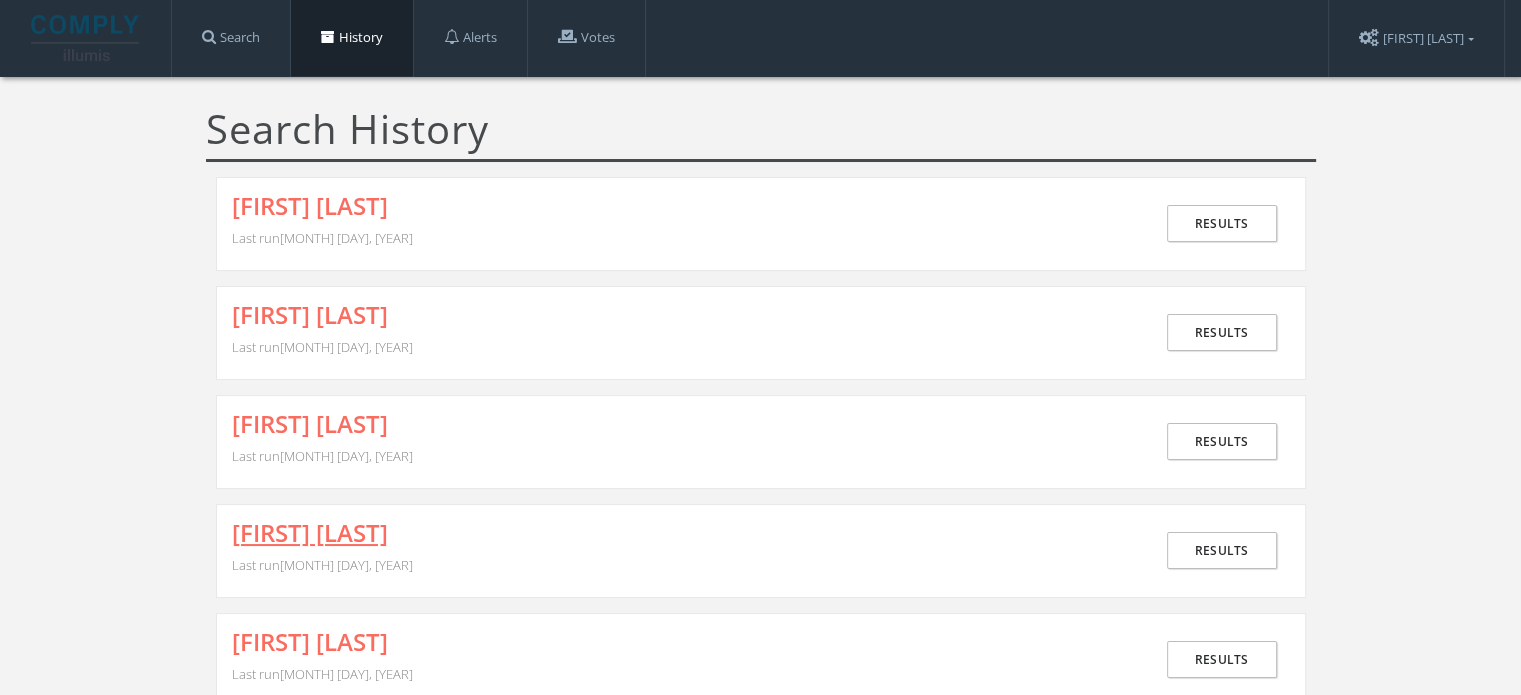 click on "[FIRST] [LAST]" at bounding box center [310, 533] 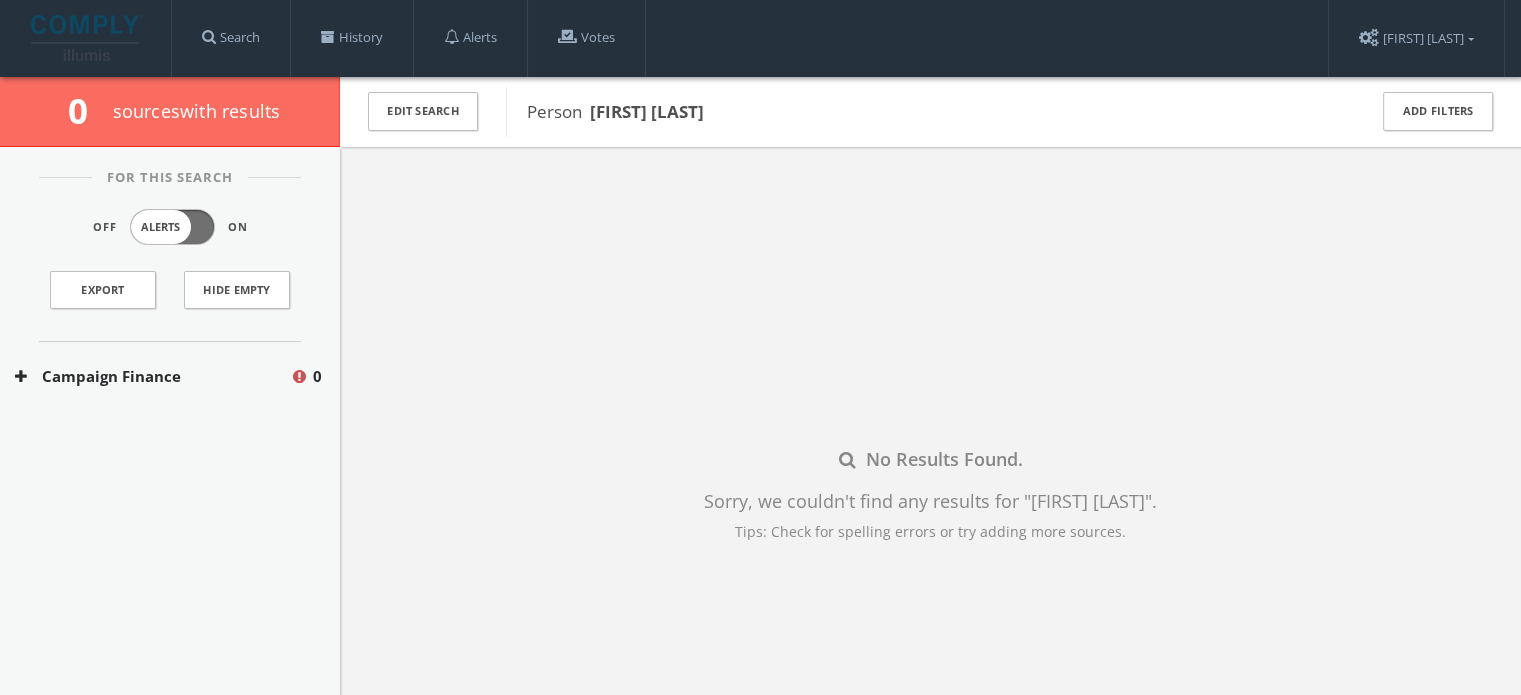 click on "Campaign Finance" at bounding box center (152, 376) 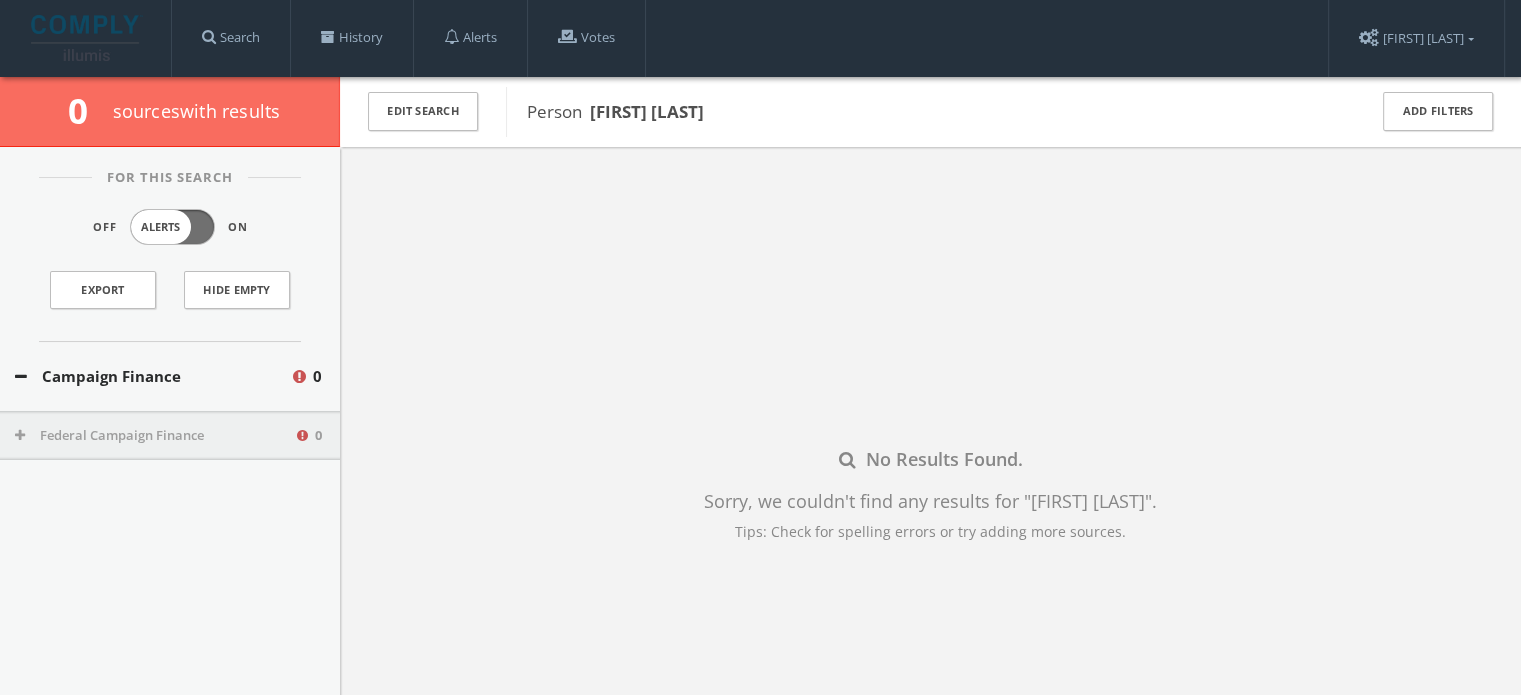 click on "Federal Campaign Finance" at bounding box center [154, 436] 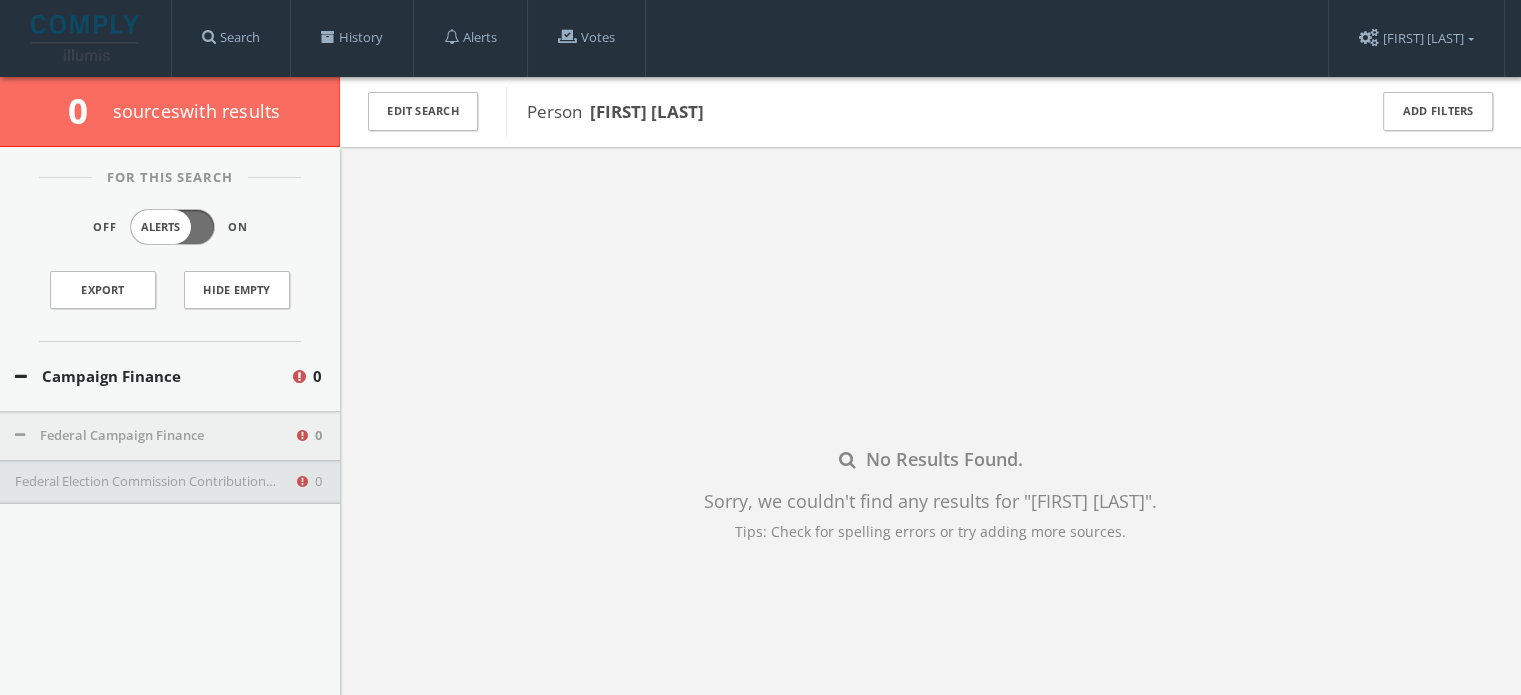 click on "Federal Election Commission Contributions (Presidential and Texas - Excluded)" at bounding box center (154, 482) 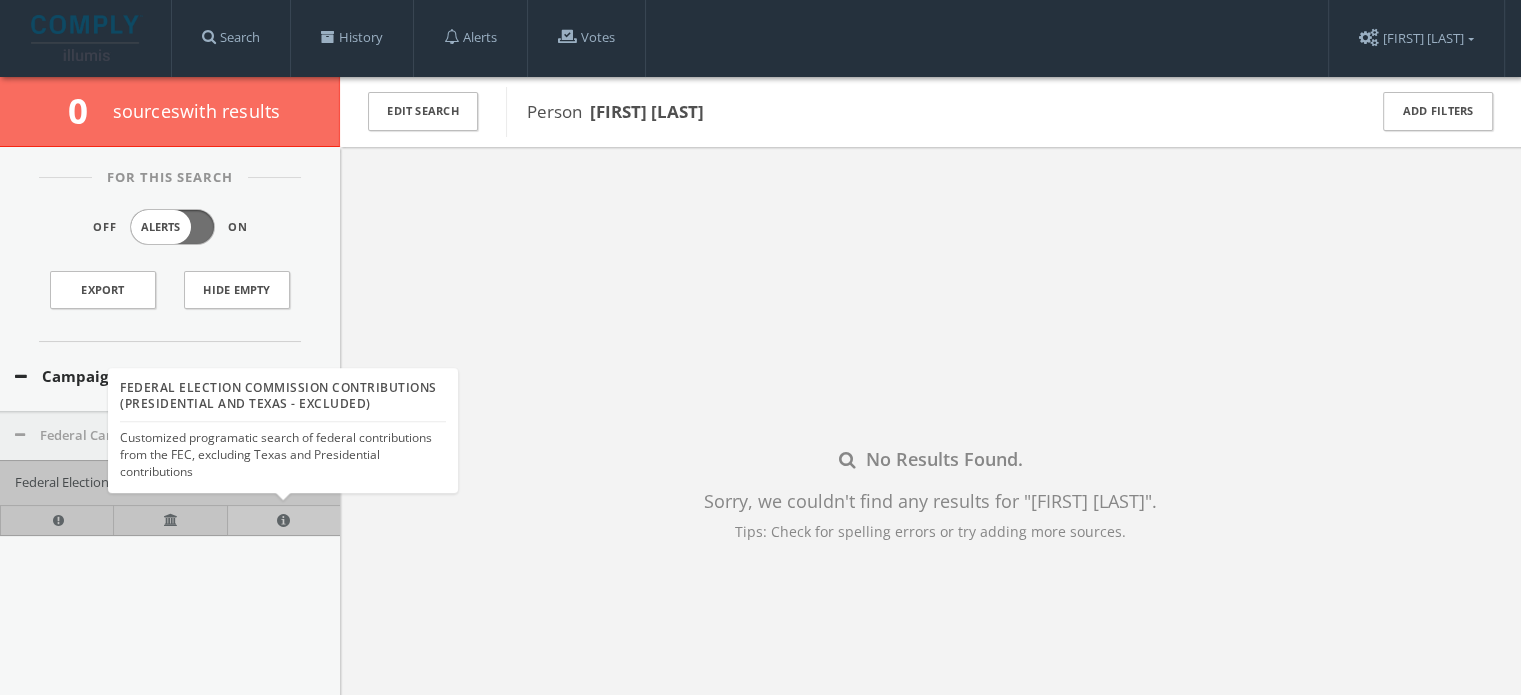 type 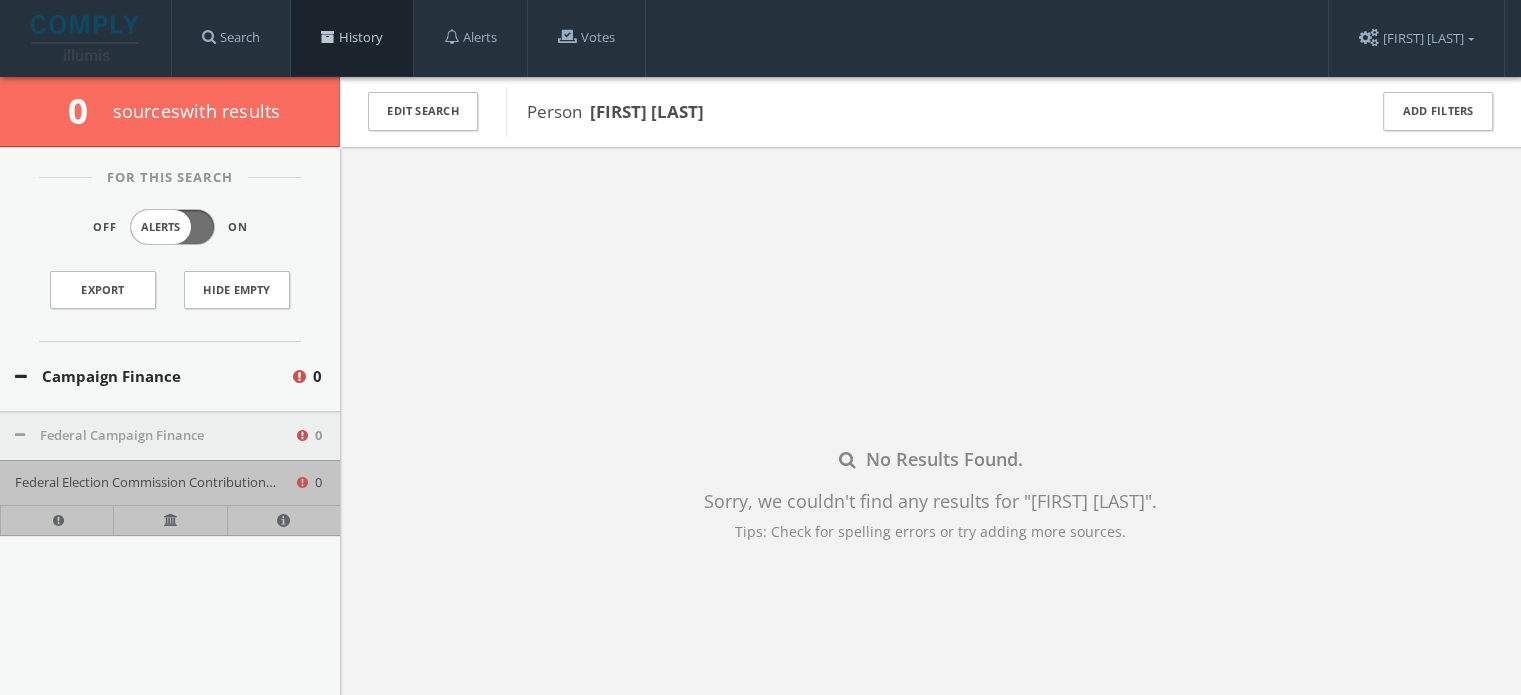 click at bounding box center (328, 37) 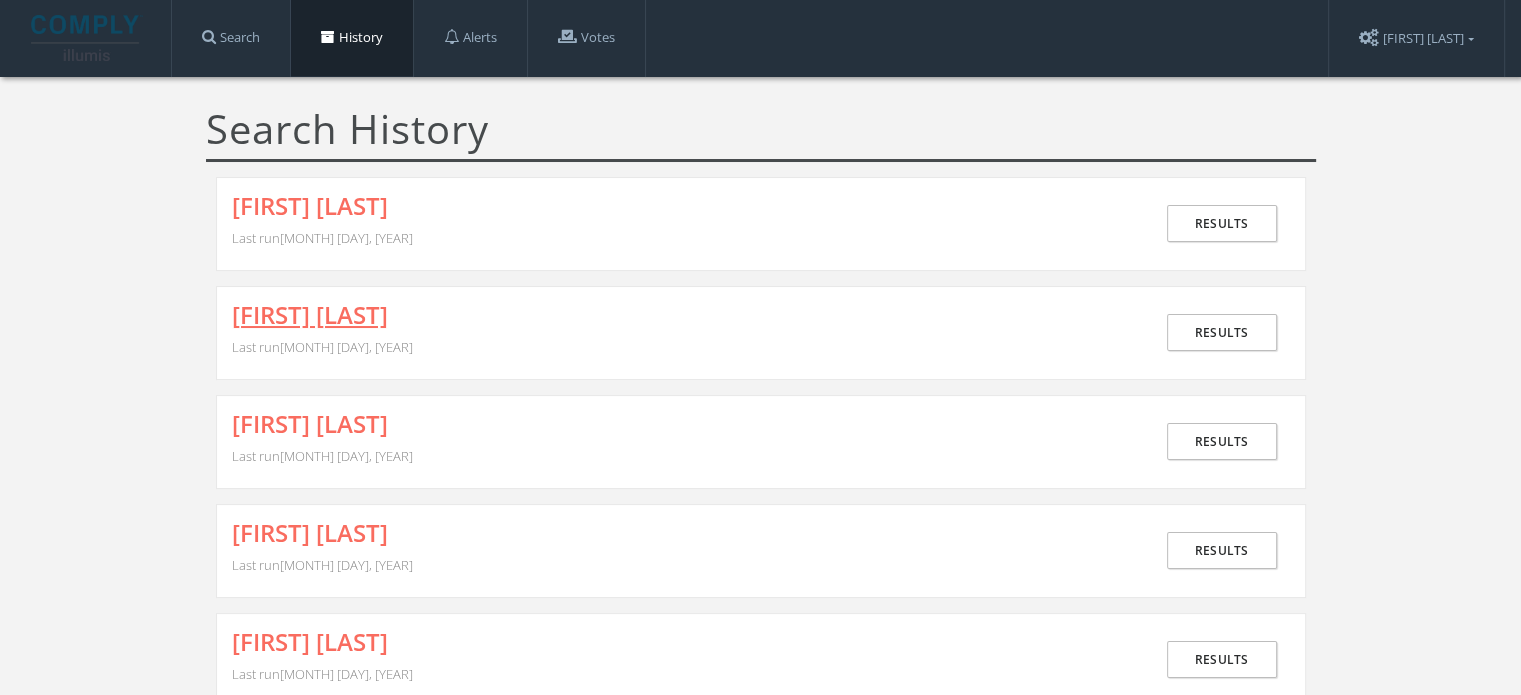 click on "[FIRST] [LAST]" at bounding box center [310, 315] 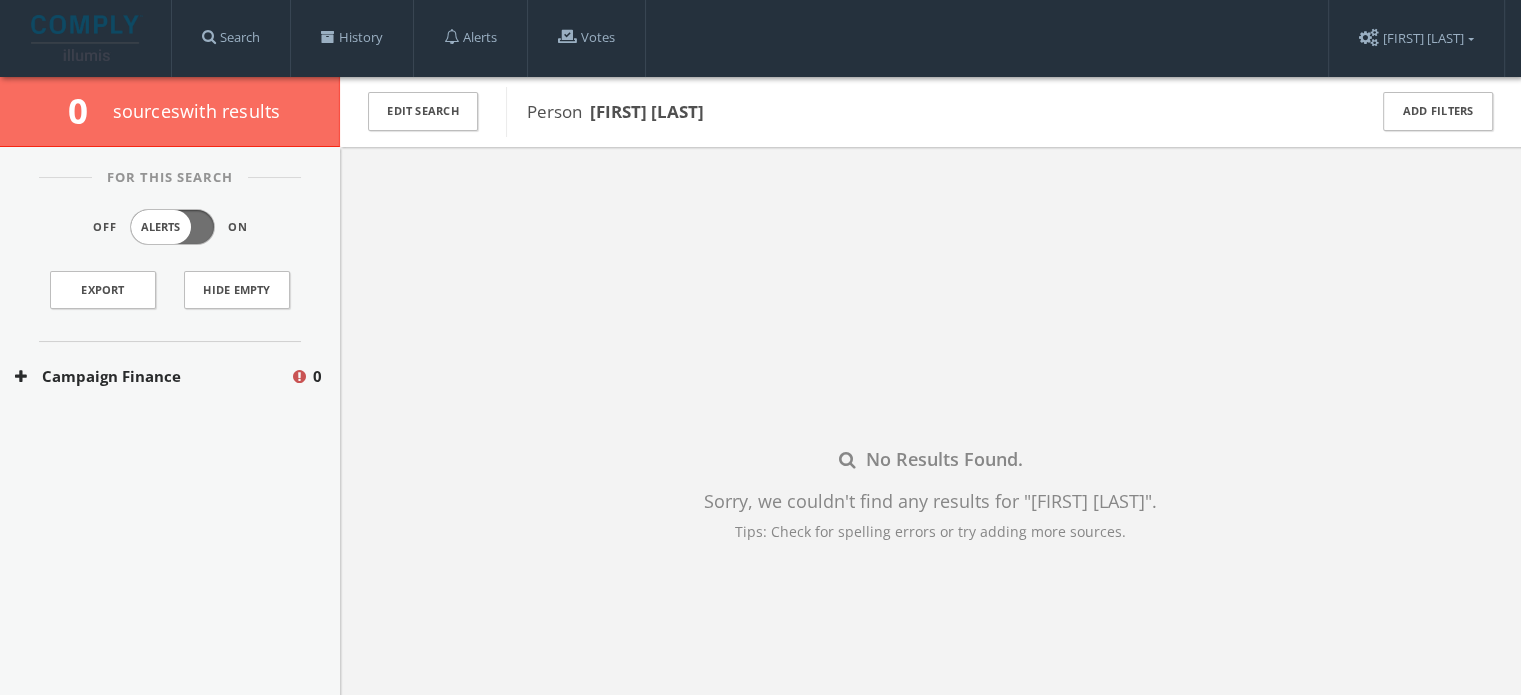 click on "Campaign Finance" at bounding box center (152, 376) 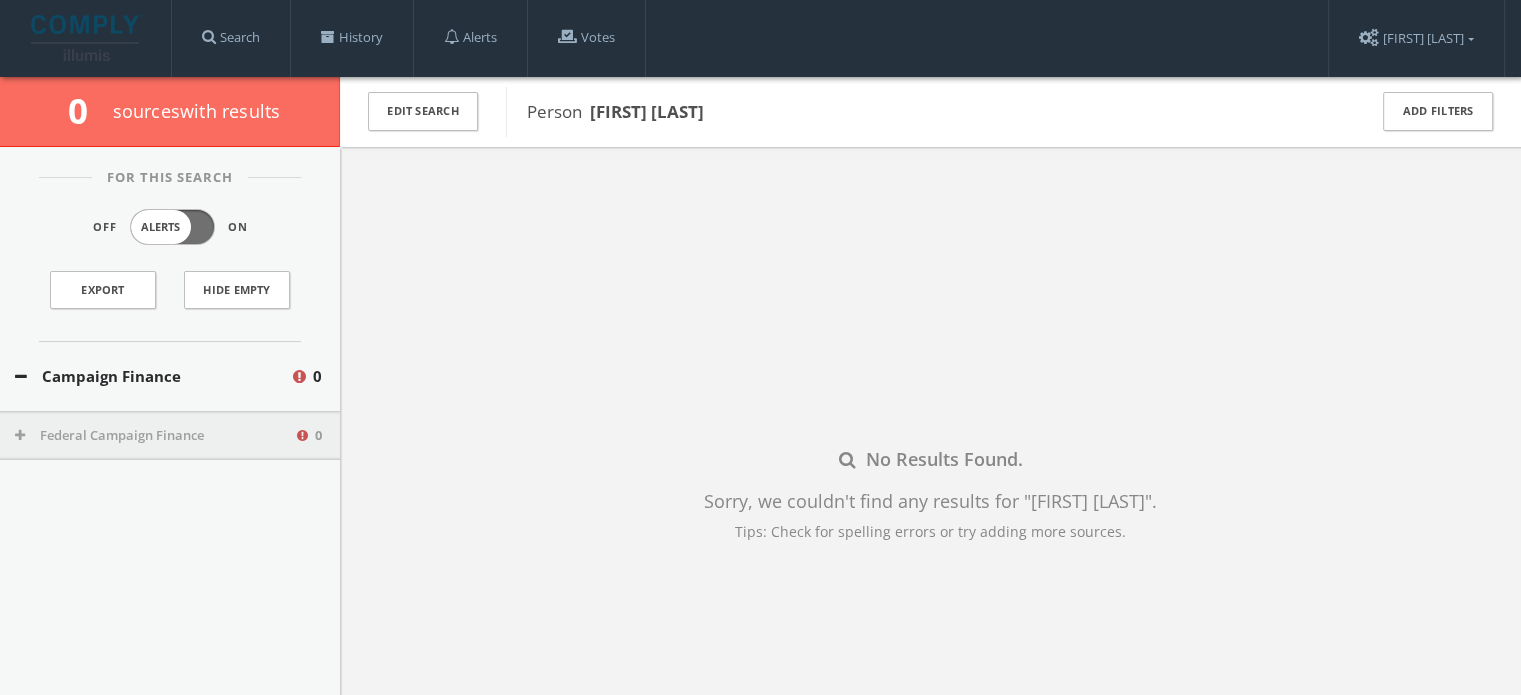 click on "Federal Campaign Finance" at bounding box center (154, 436) 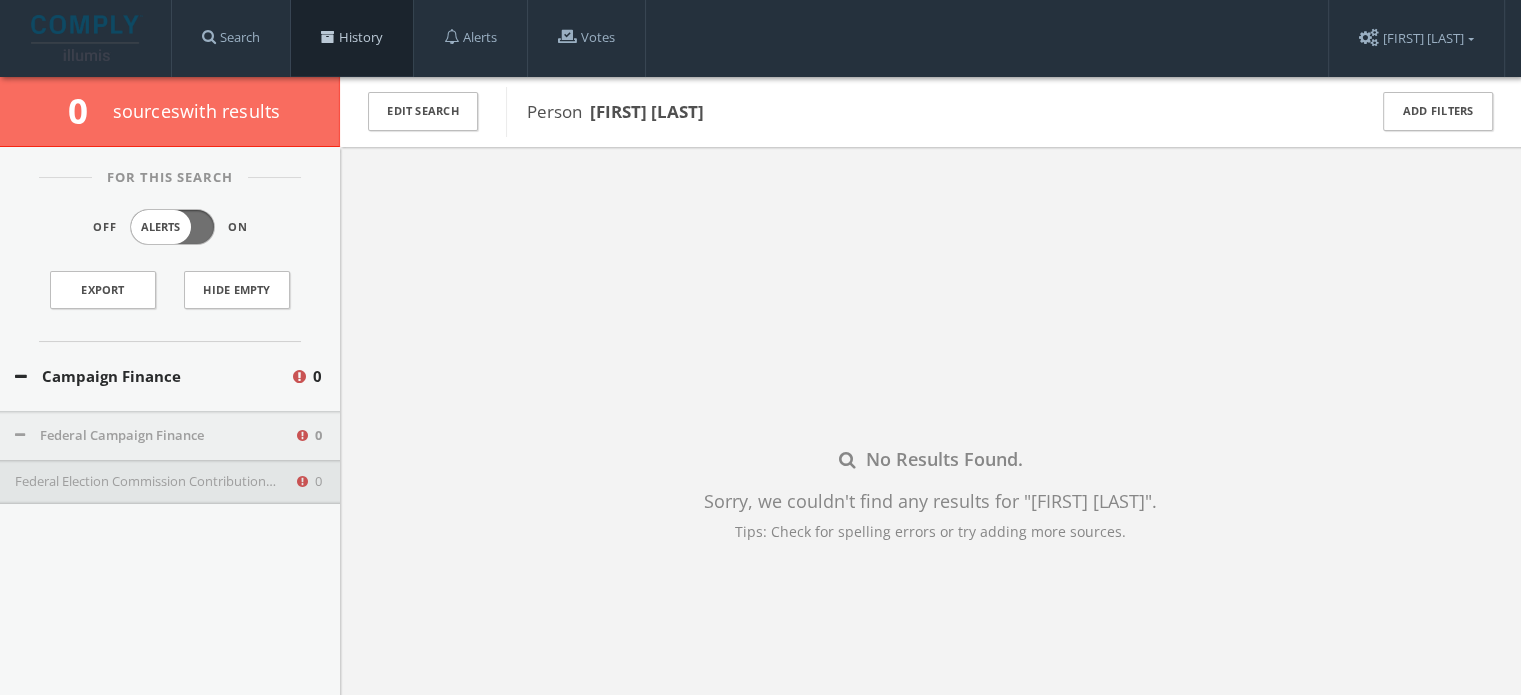 click on "History" at bounding box center (352, 38) 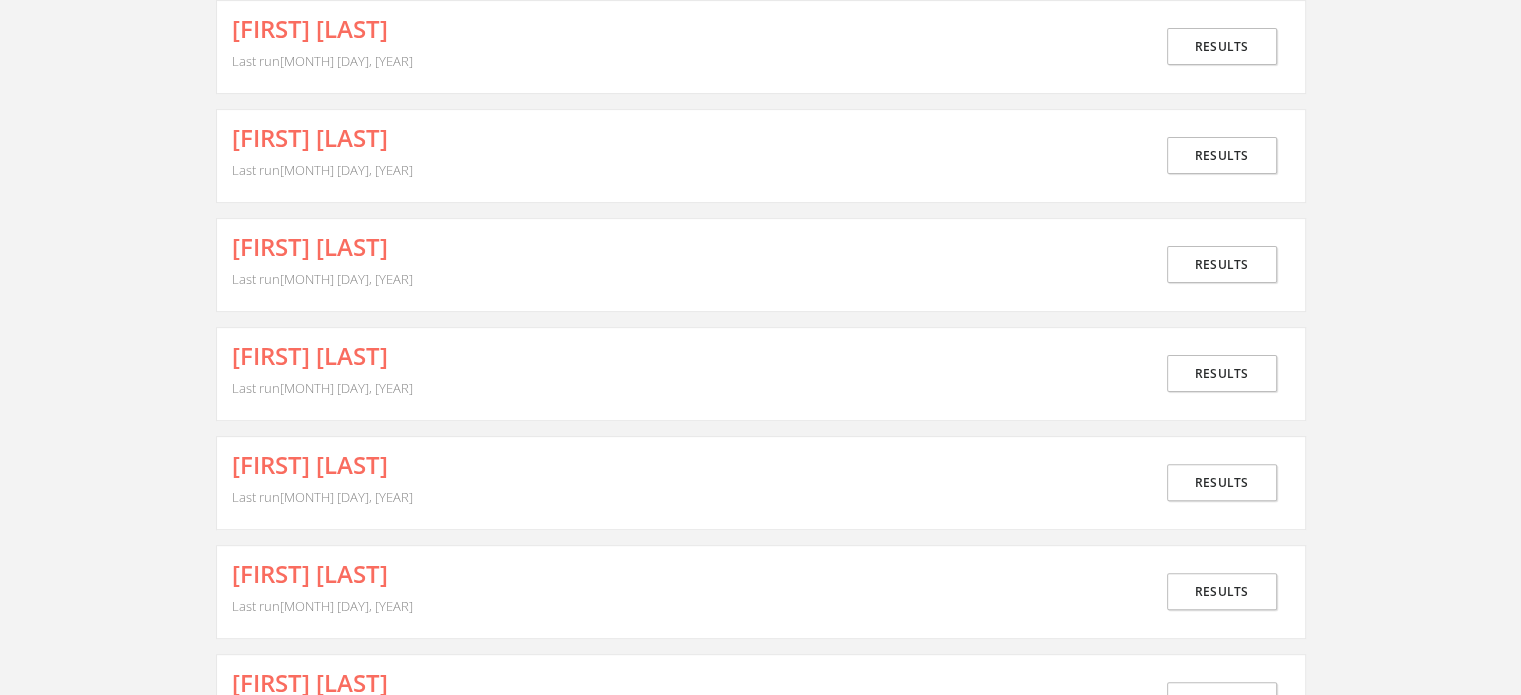 scroll, scrollTop: 600, scrollLeft: 0, axis: vertical 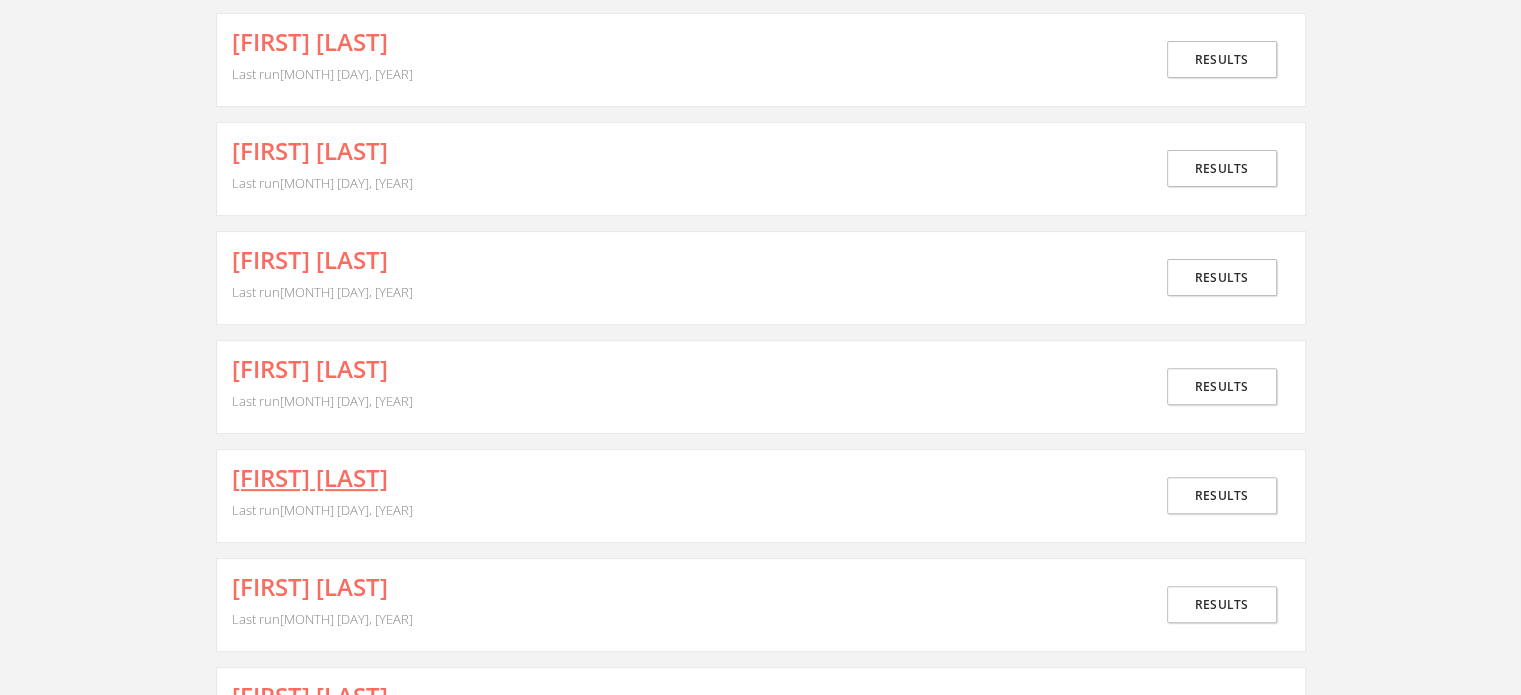 click on "[FIRST] [LAST]" at bounding box center [310, 478] 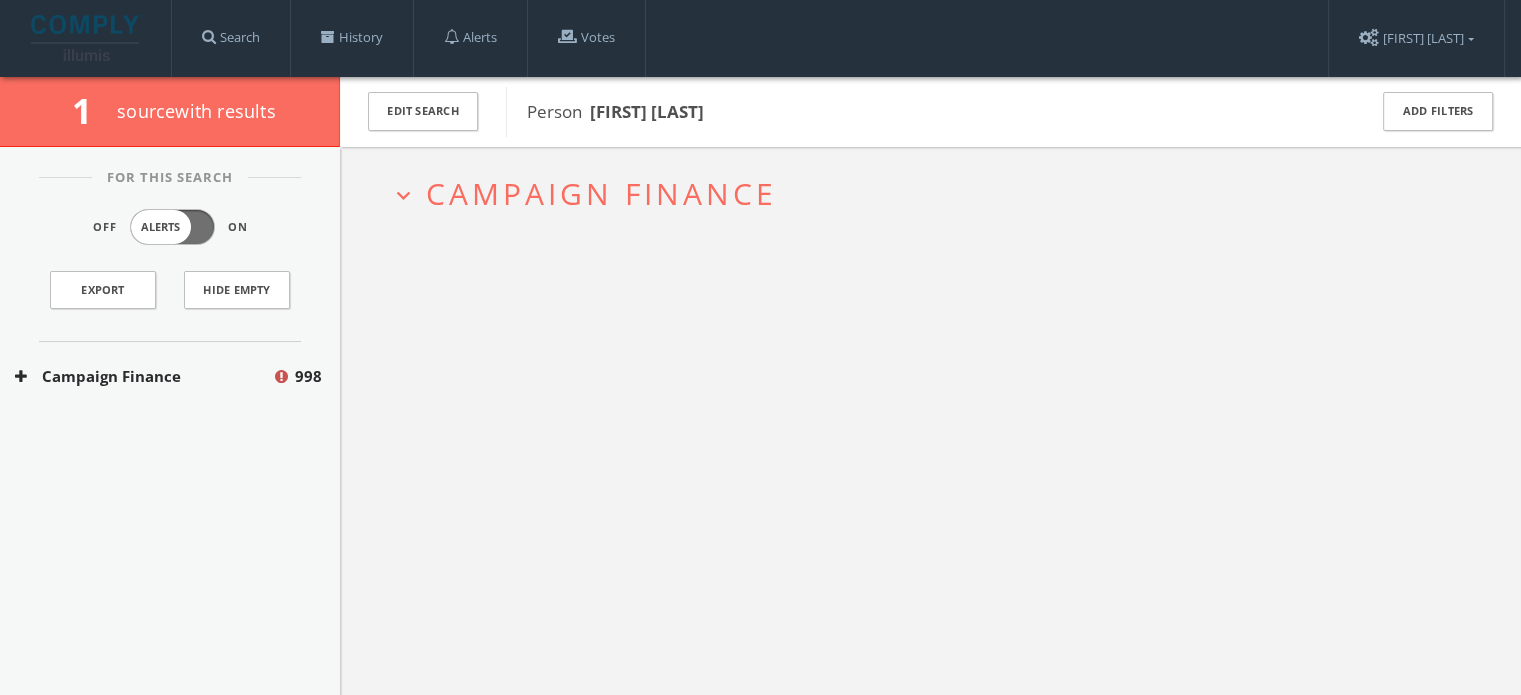 click on "Campaign Finance" at bounding box center (143, 376) 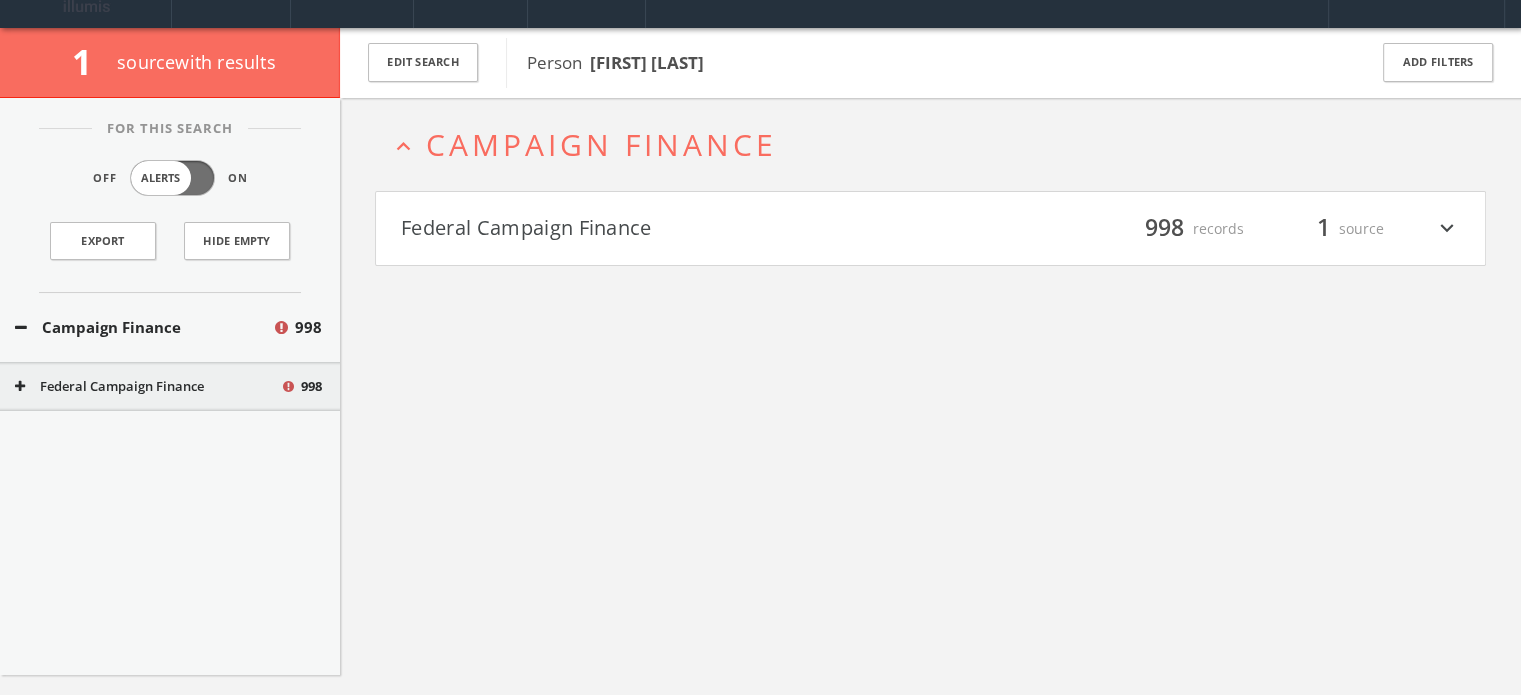 click on "For This Search Off Alerts On Export Hide Empty Campaign Finance 998 Federal Campaign Finance 998" at bounding box center (170, 387) 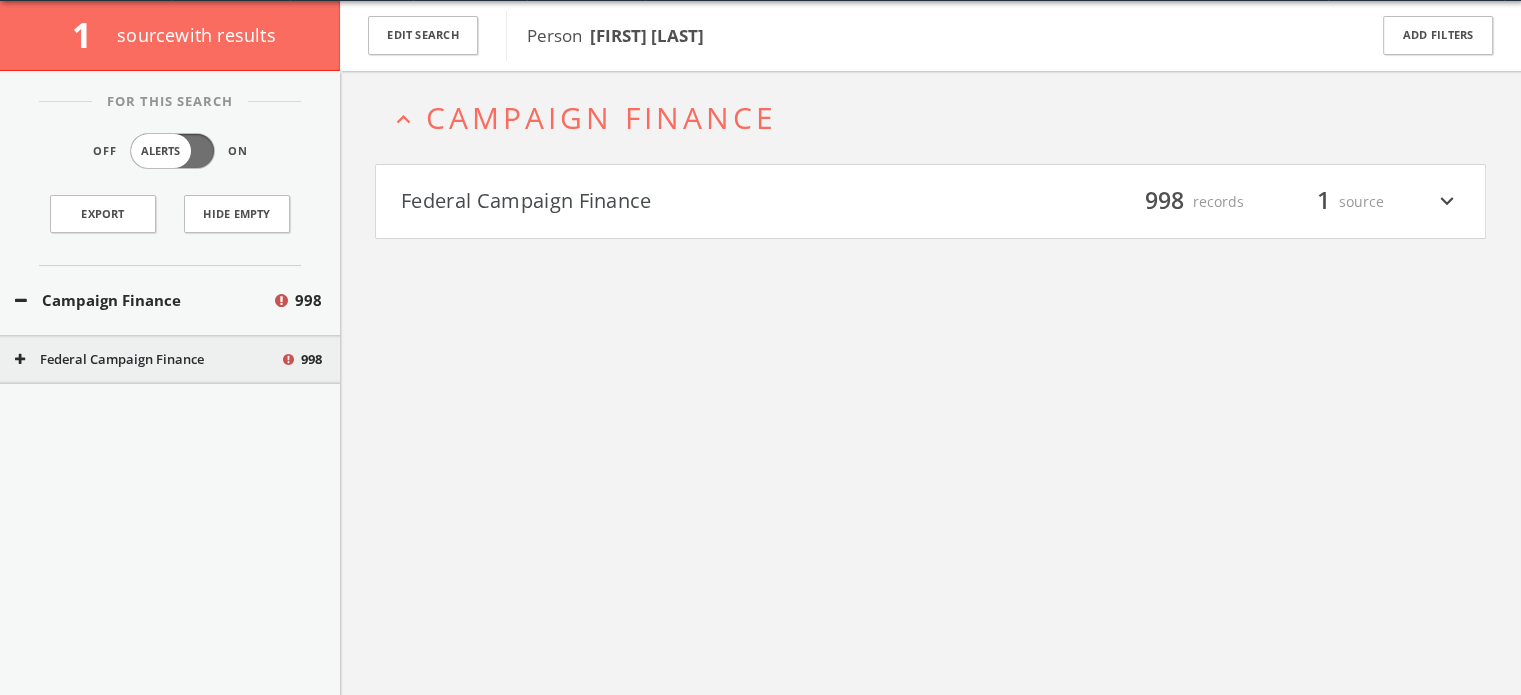click on "Federal Campaign Finance" at bounding box center [147, 360] 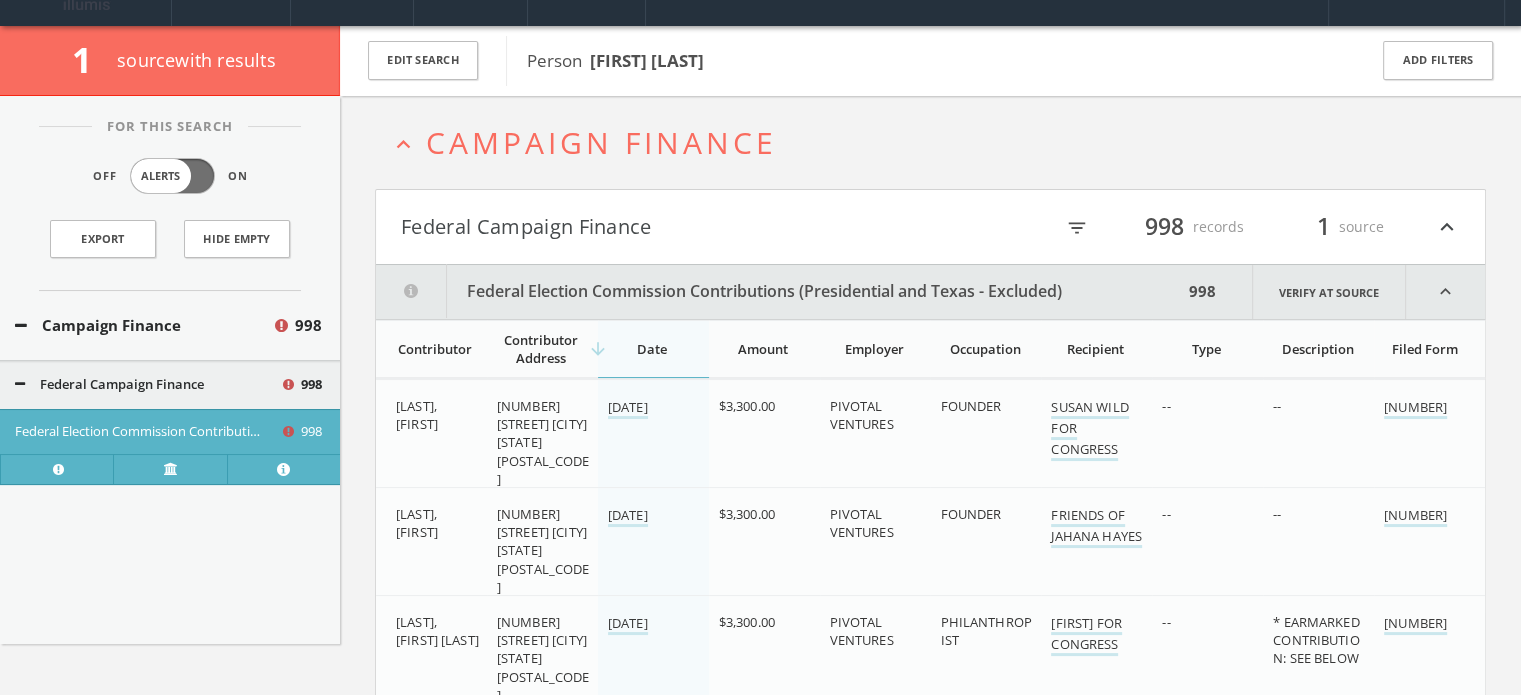 scroll, scrollTop: 0, scrollLeft: 0, axis: both 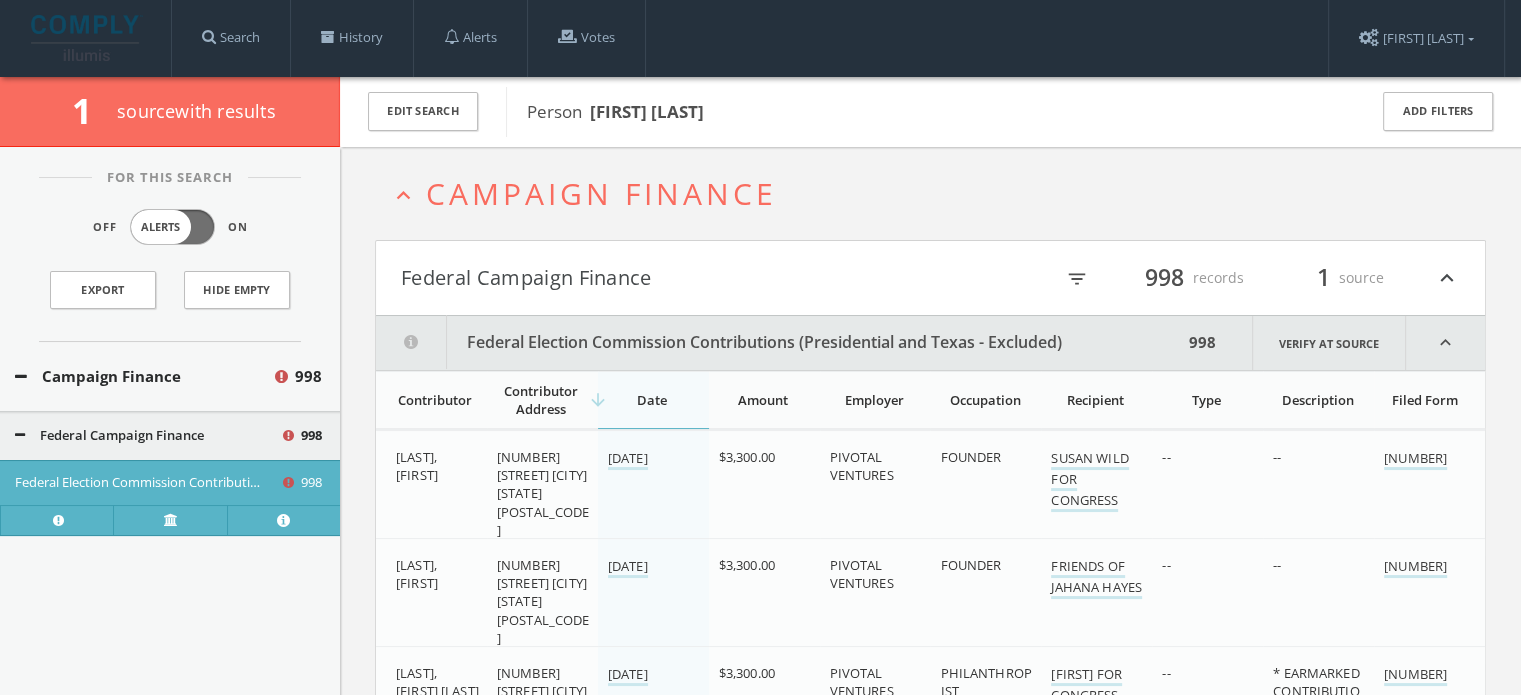 type 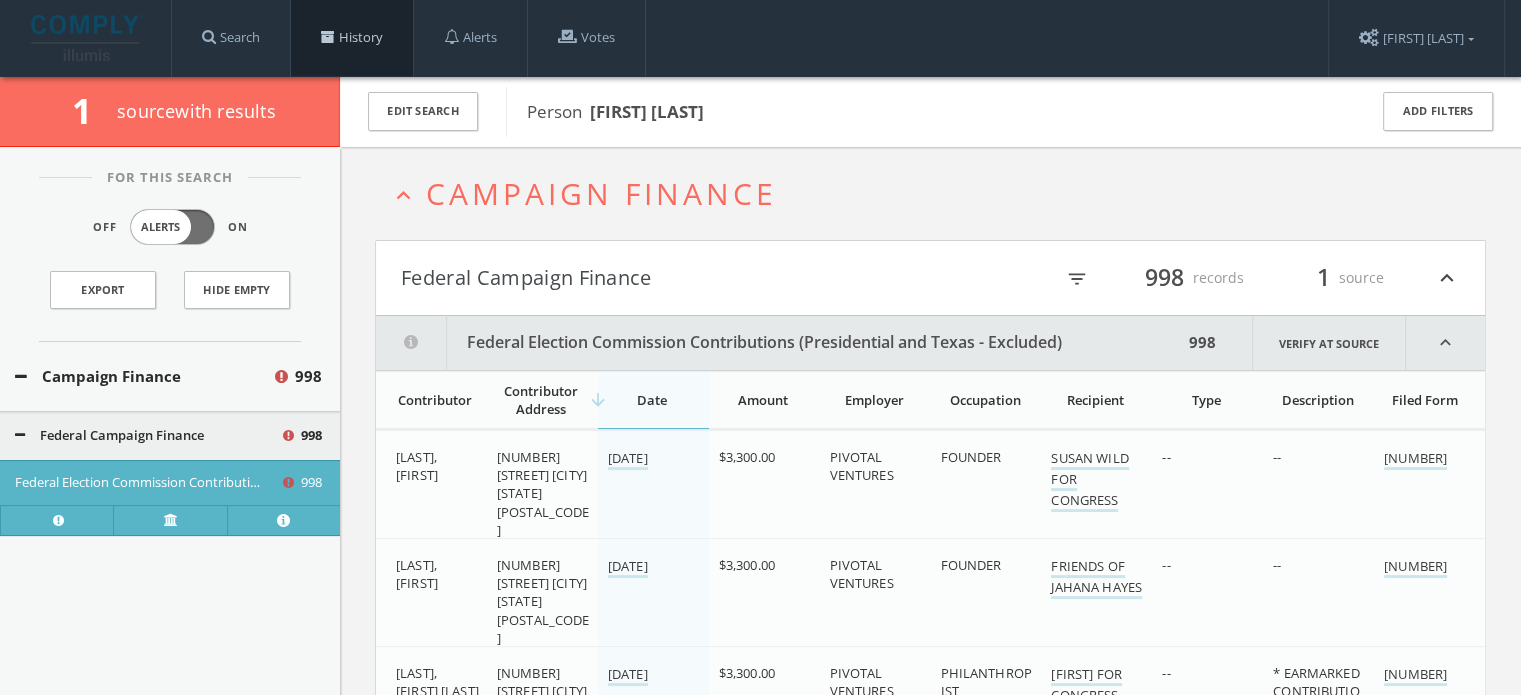 click on "History" at bounding box center [352, 38] 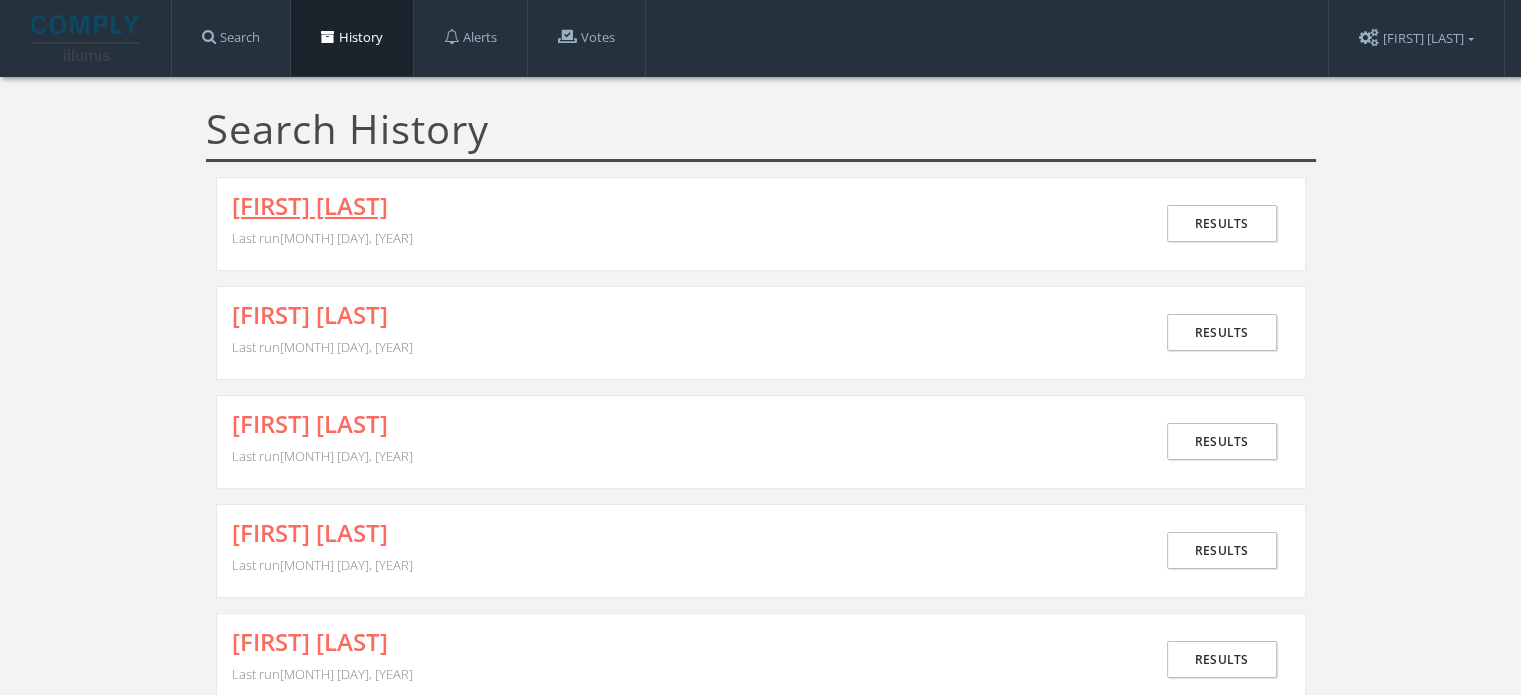 click on "[FIRST] [LAST]" at bounding box center [310, 206] 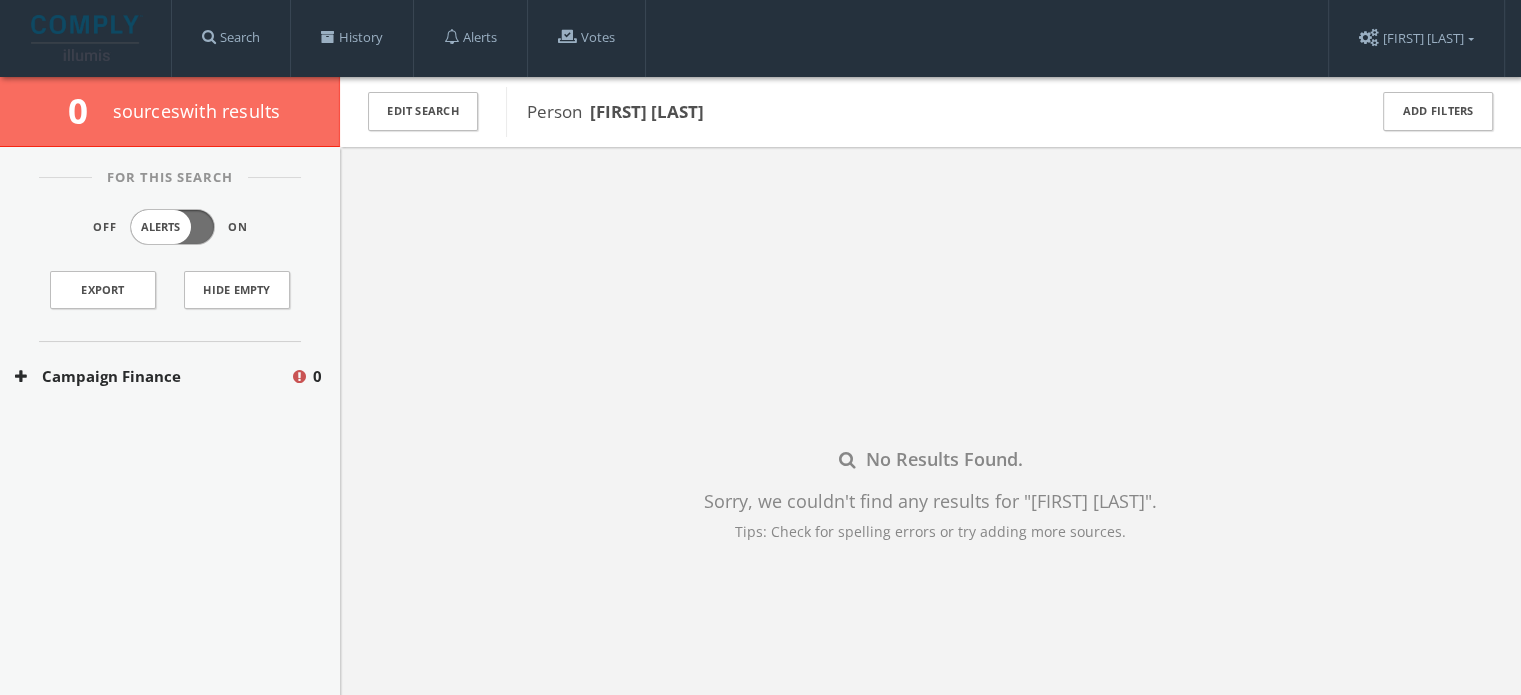 click on "Campaign Finance" at bounding box center [152, 376] 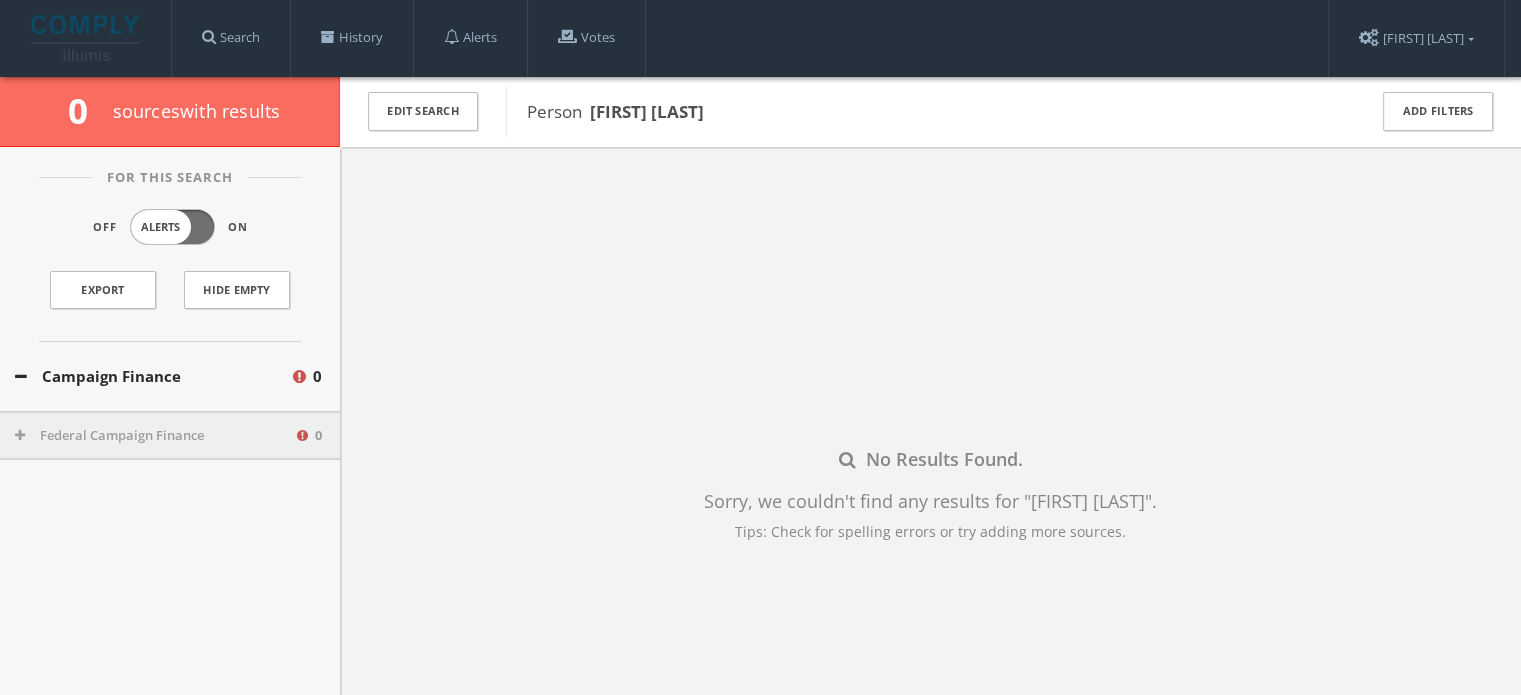 click on "Federal Campaign Finance 0" at bounding box center (170, 436) 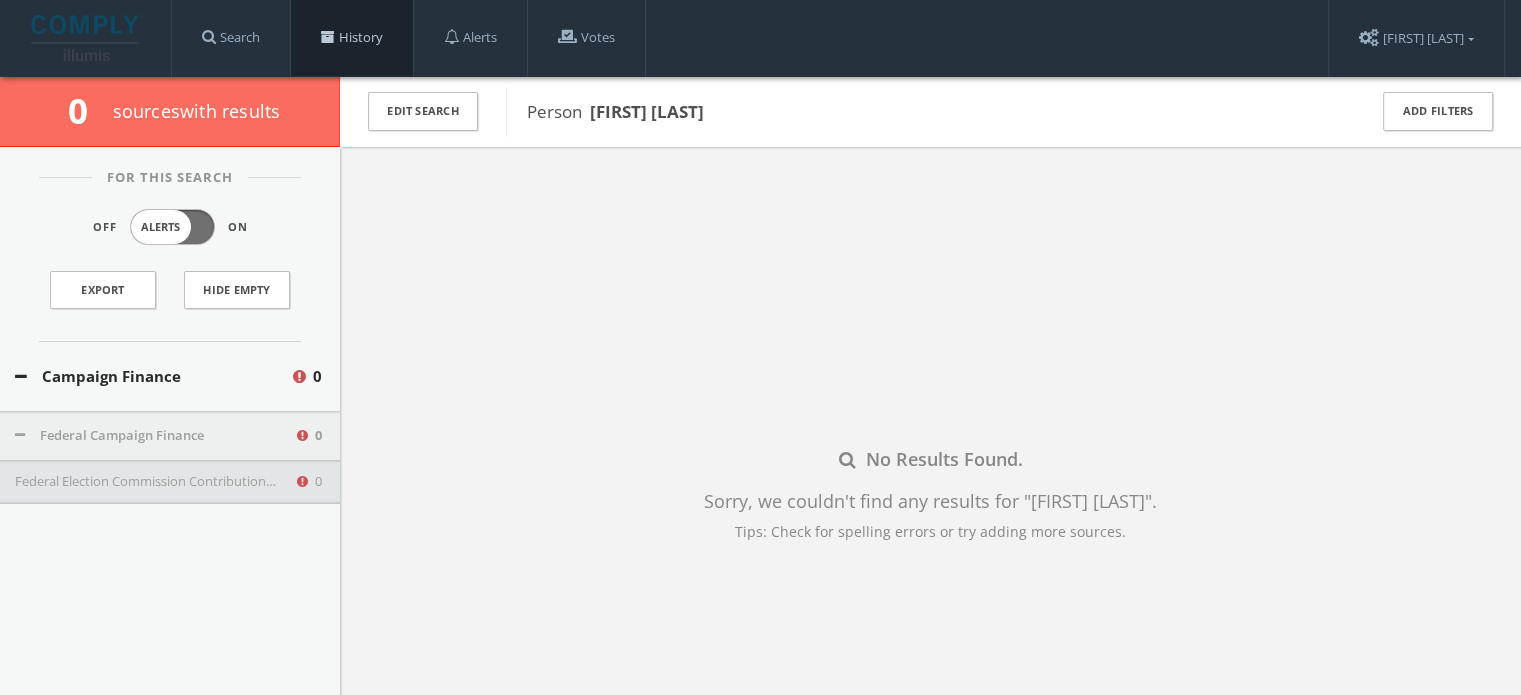 click on "History" at bounding box center (352, 38) 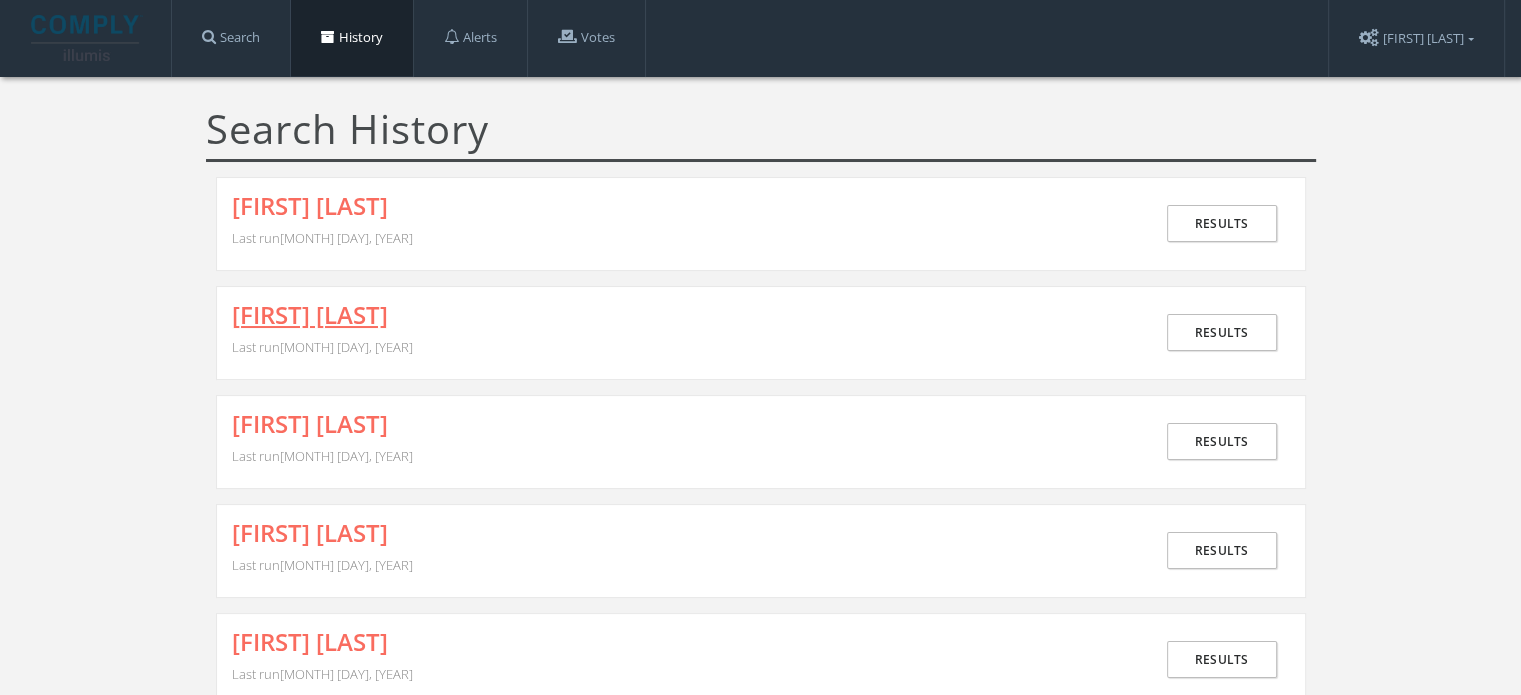 click on "[FIRST] [LAST]" at bounding box center (310, 315) 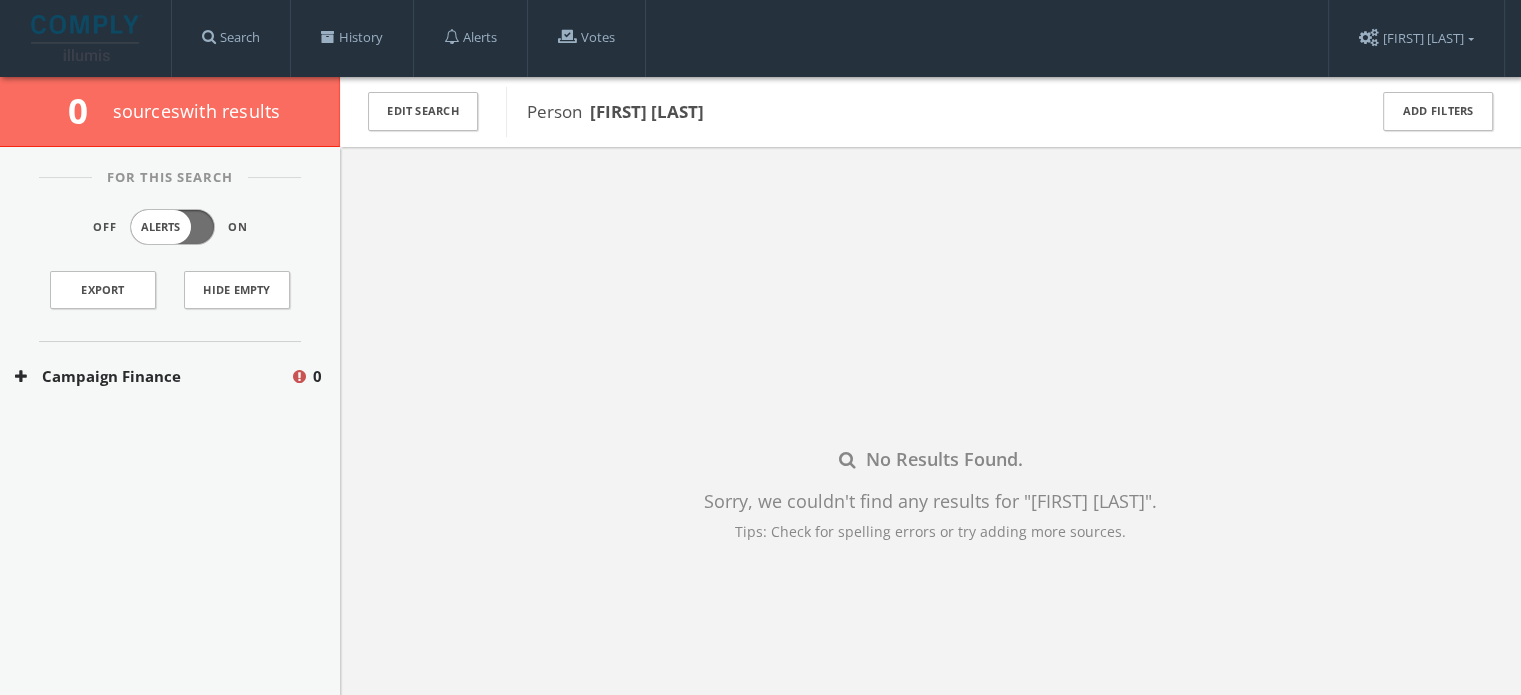 click on "Campaign Finance" at bounding box center [152, 376] 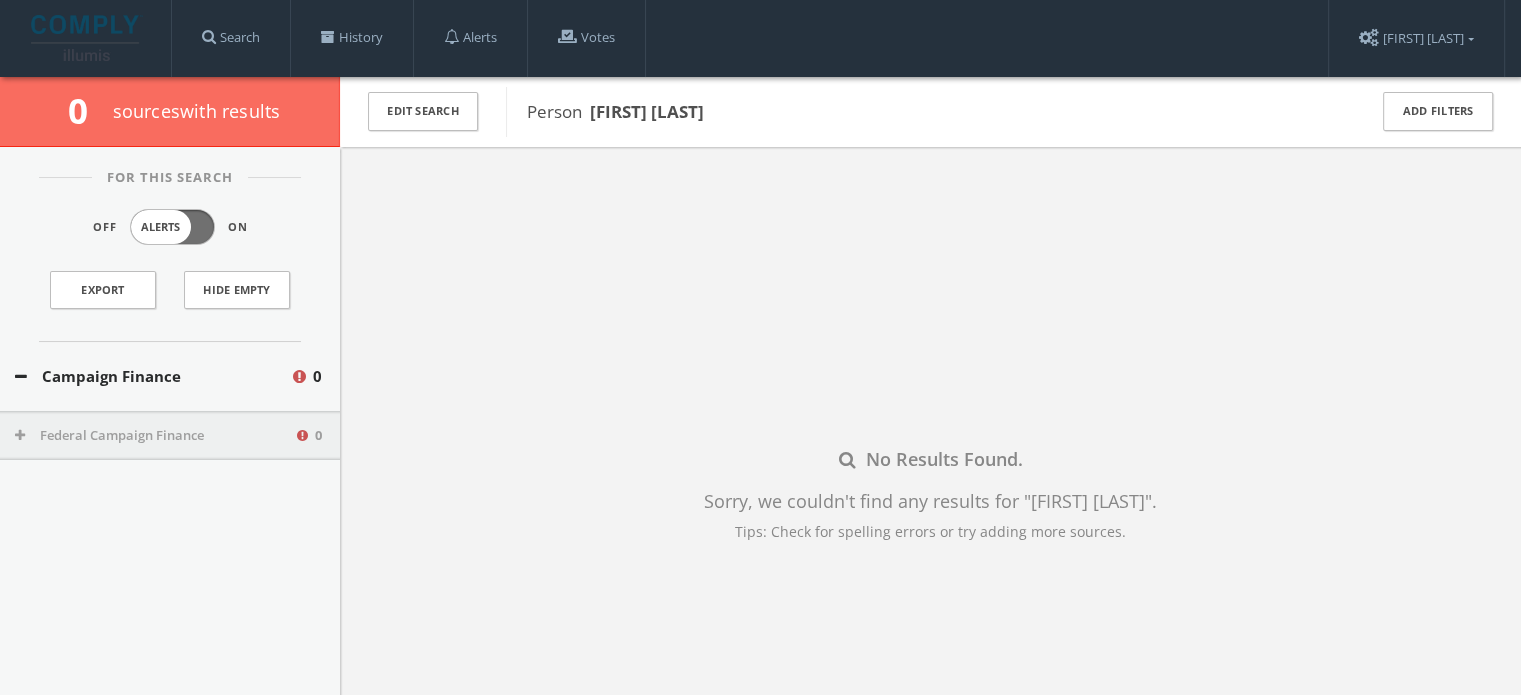 click on "Federal Campaign Finance" at bounding box center [154, 436] 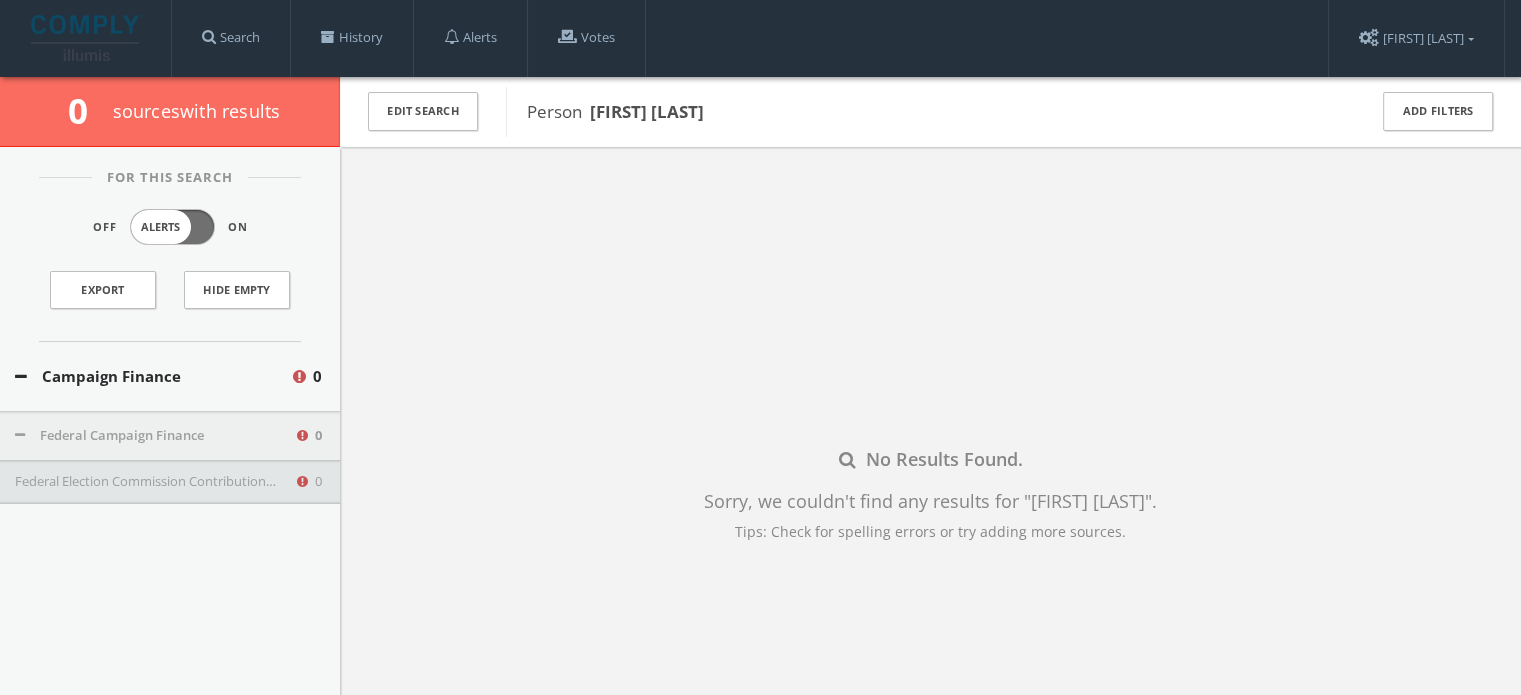 click on "Federal Election Commission Contributions (Presidential - Only)" at bounding box center [154, 482] 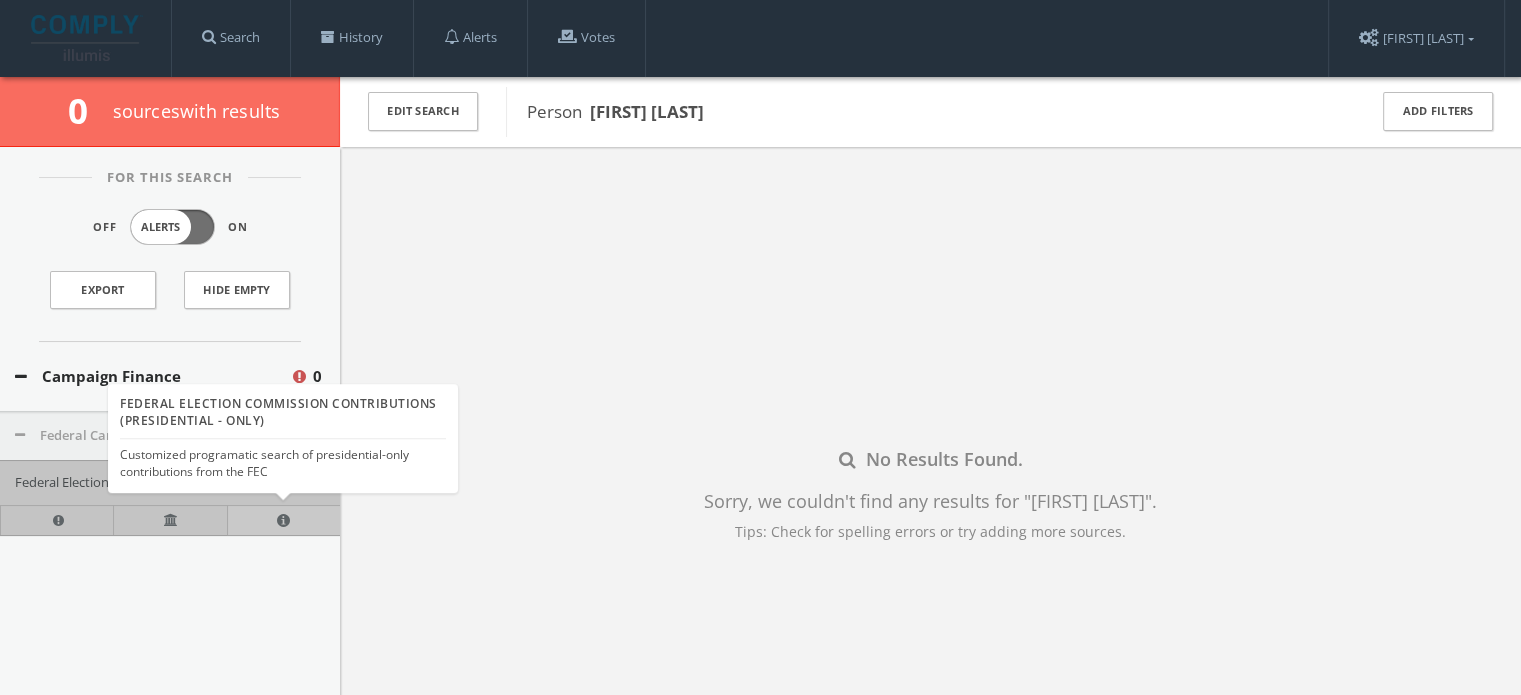 type 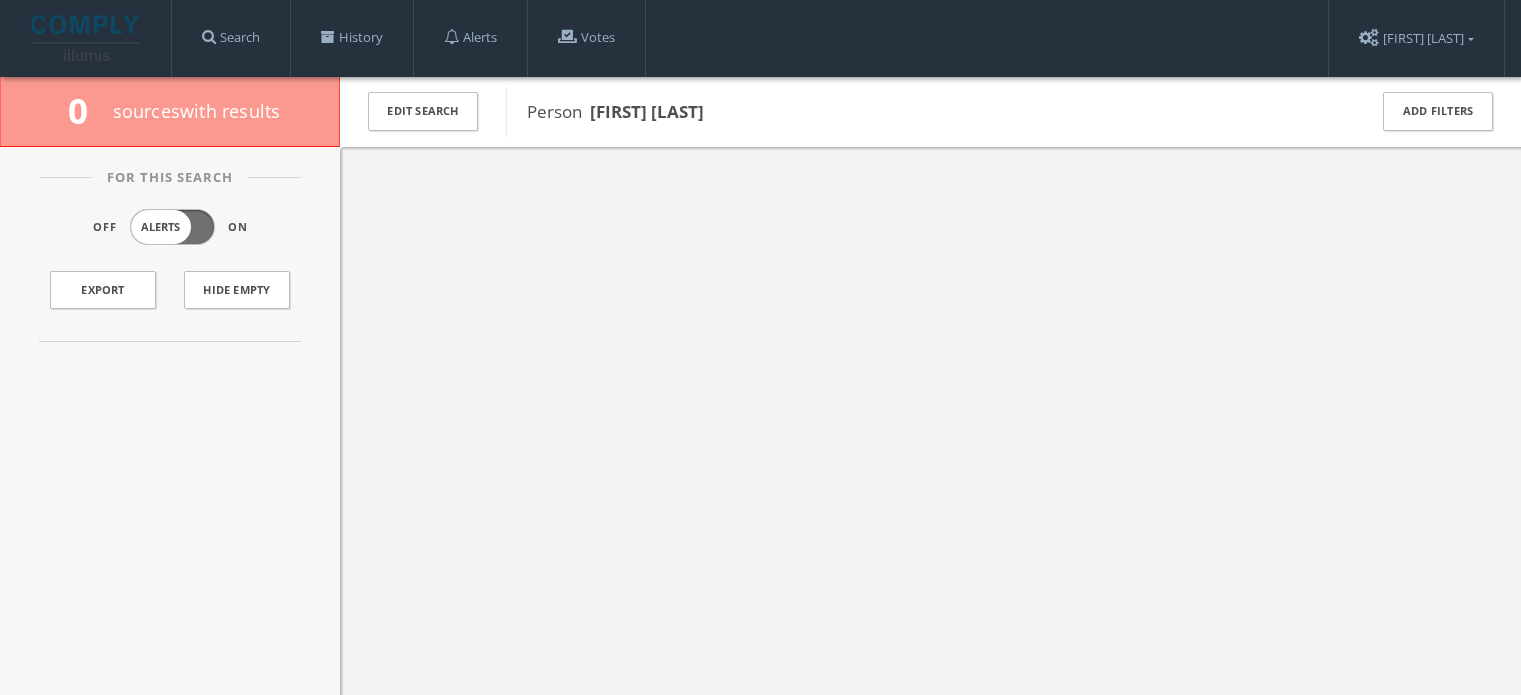 scroll, scrollTop: 0, scrollLeft: 0, axis: both 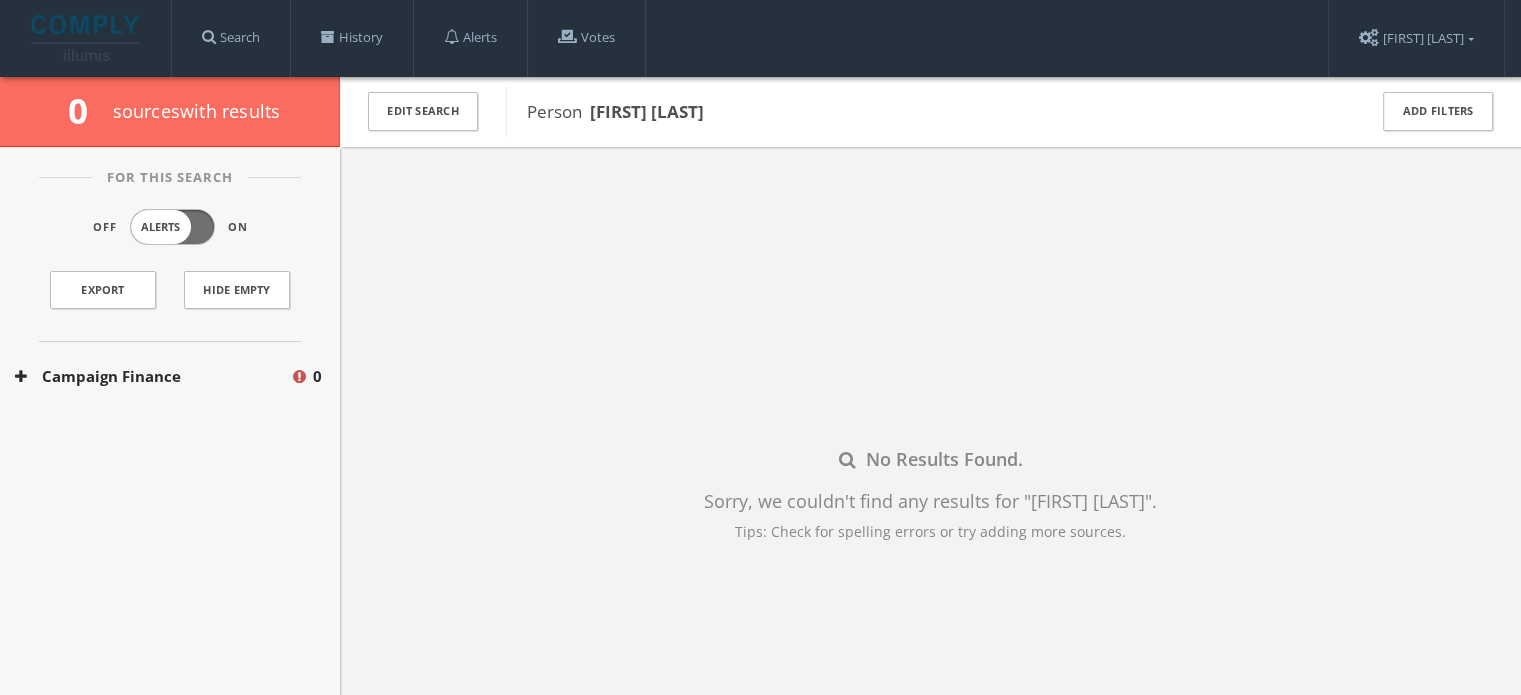 click on "Campaign Finance 0" at bounding box center (170, 376) 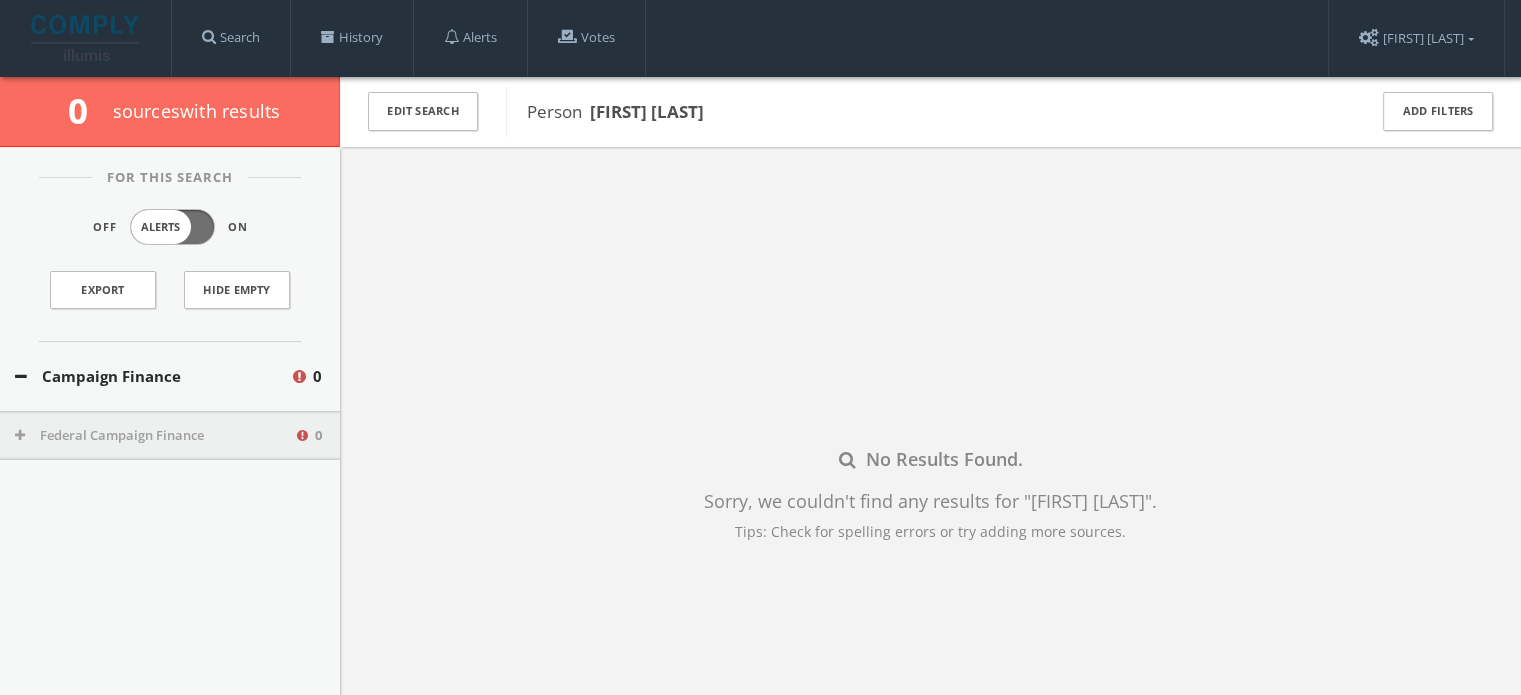 click on "Federal Campaign Finance 0" at bounding box center [170, 436] 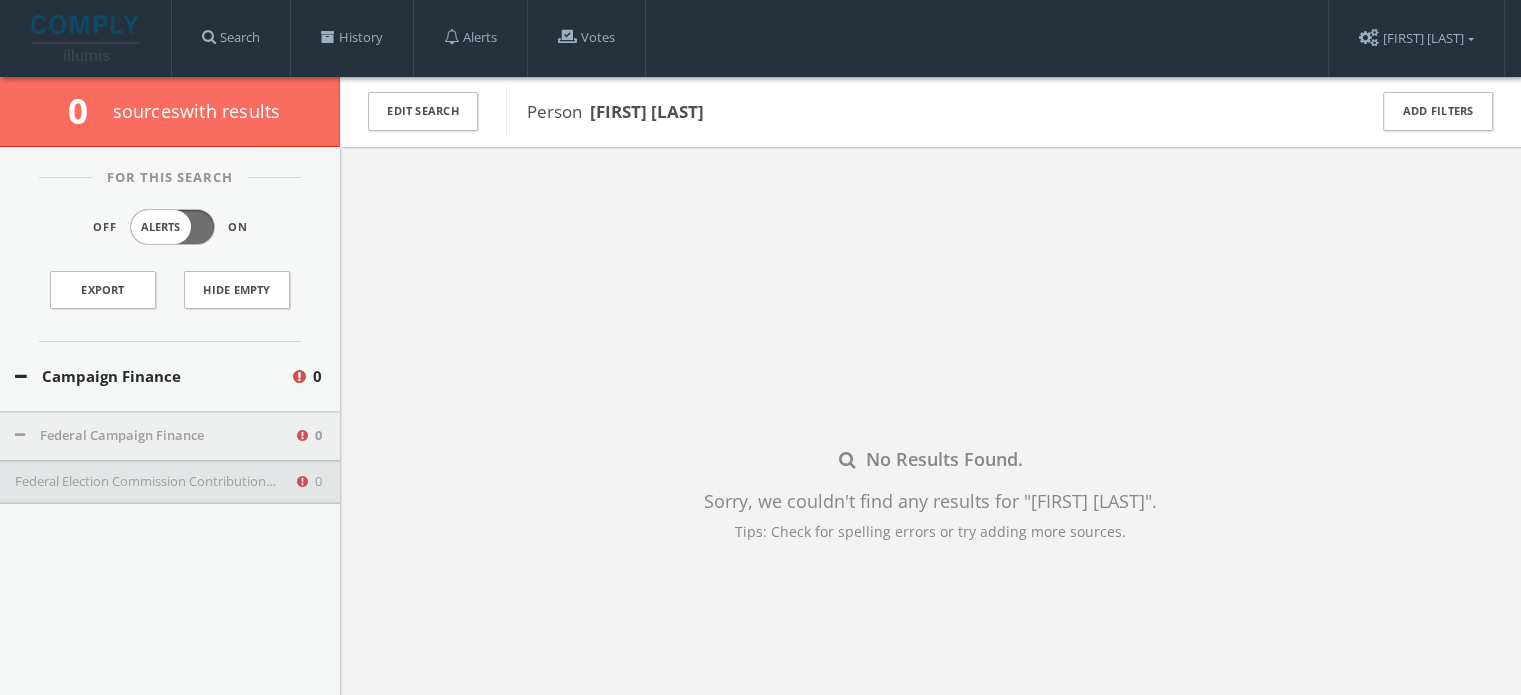 click on "Federal Election Commission Contributions (Presidential - Only)" at bounding box center [154, 482] 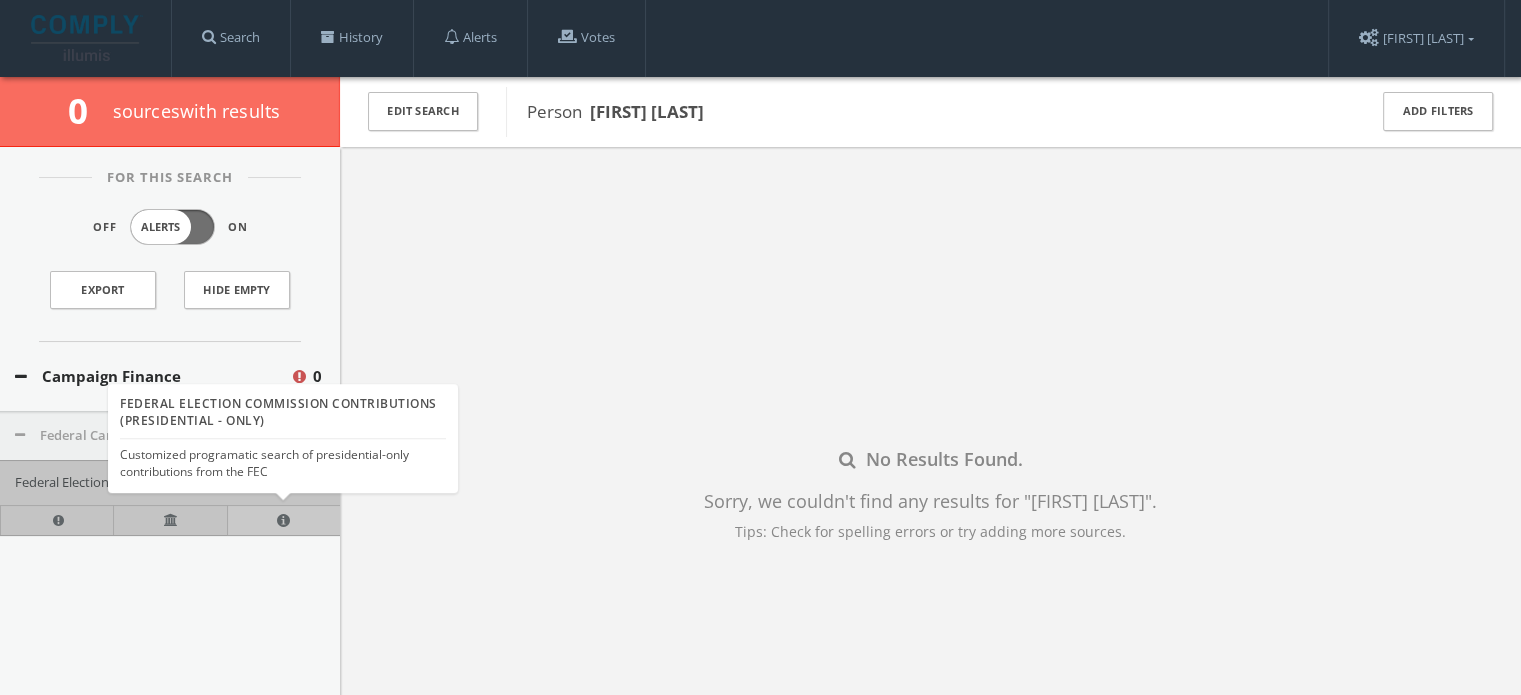 type 